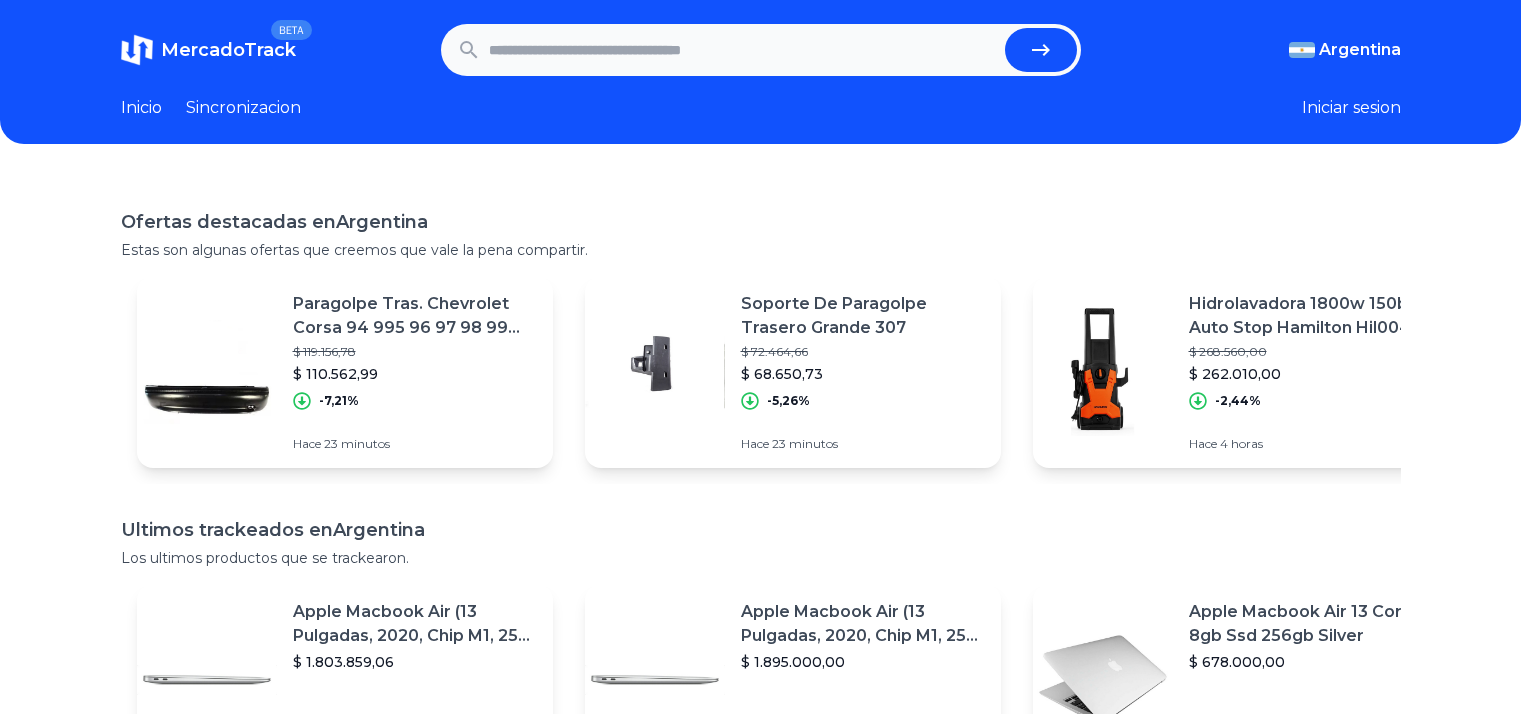 scroll, scrollTop: 0, scrollLeft: 0, axis: both 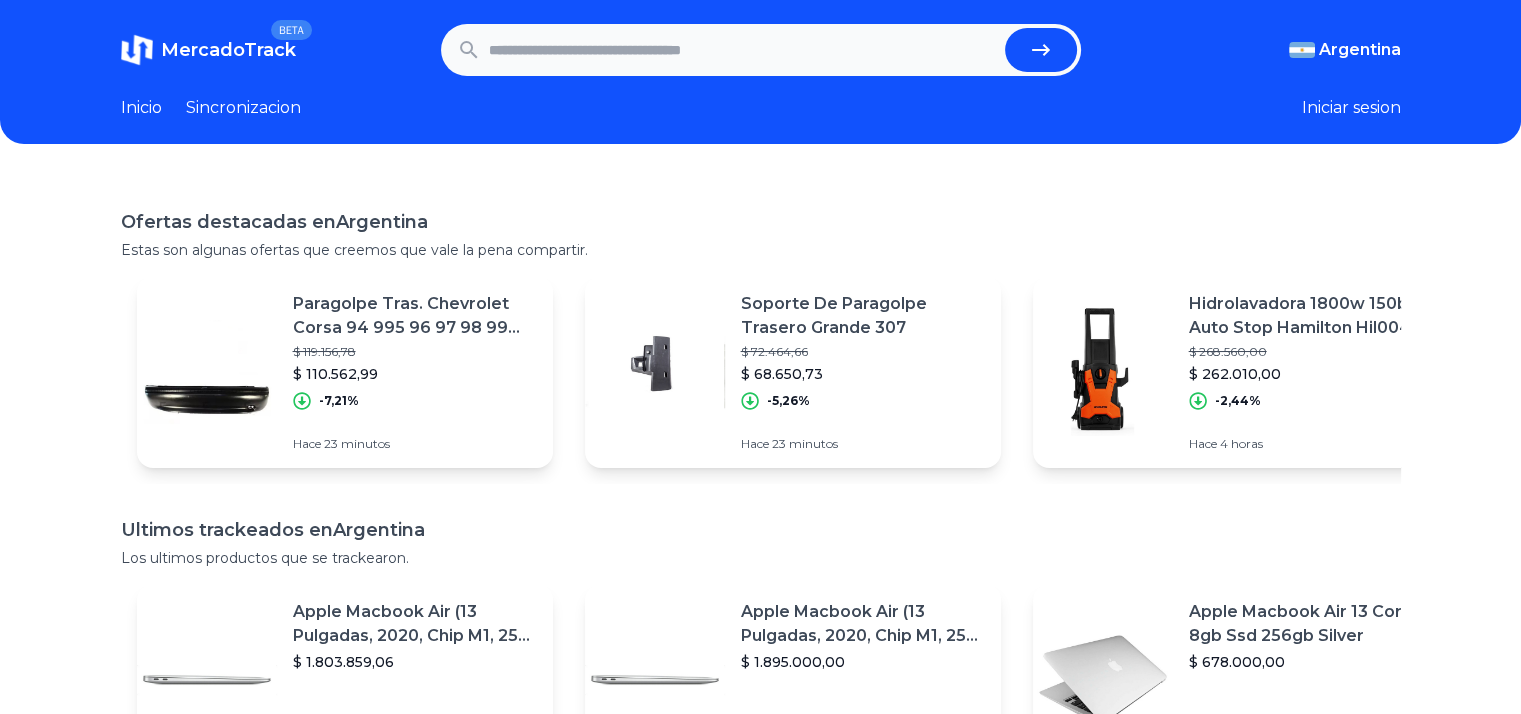 click at bounding box center (743, 50) 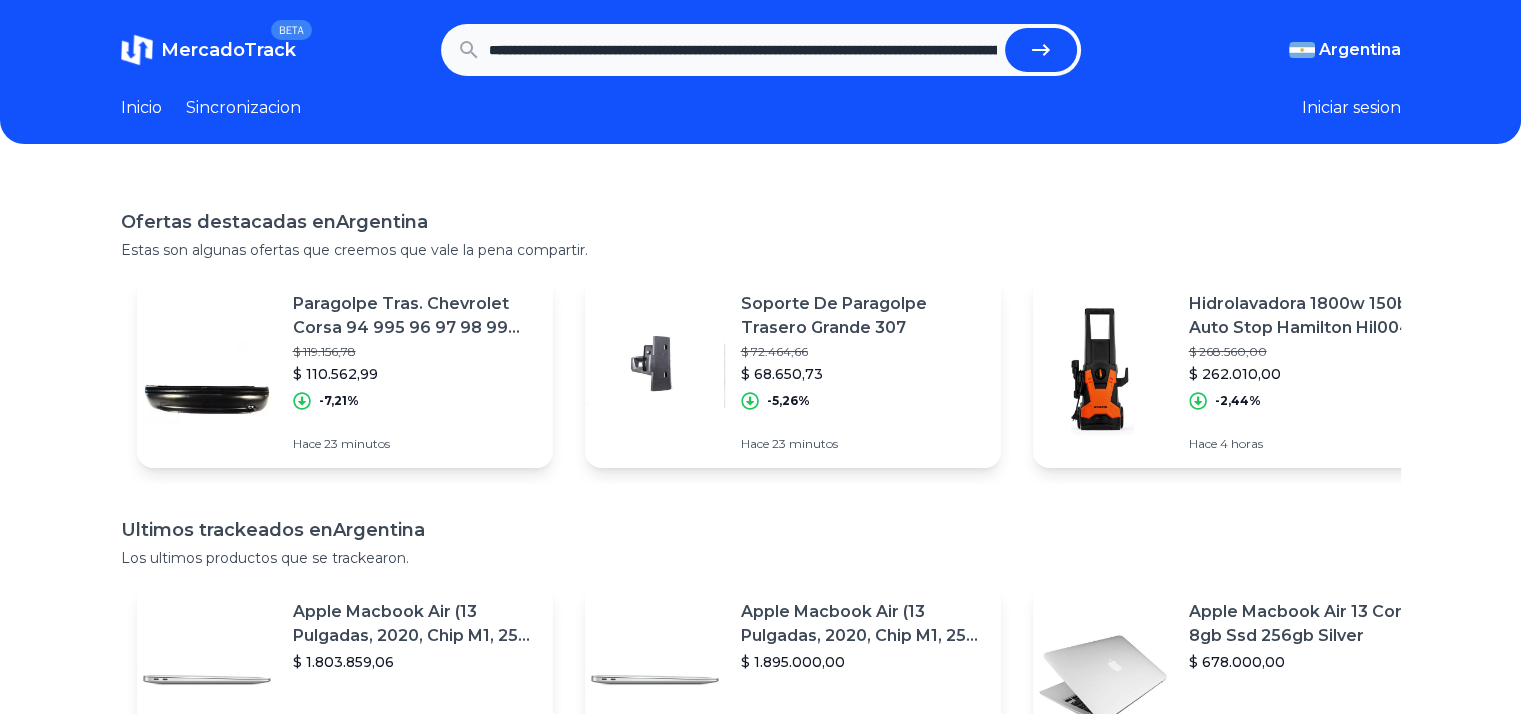 scroll, scrollTop: 0, scrollLeft: 982, axis: horizontal 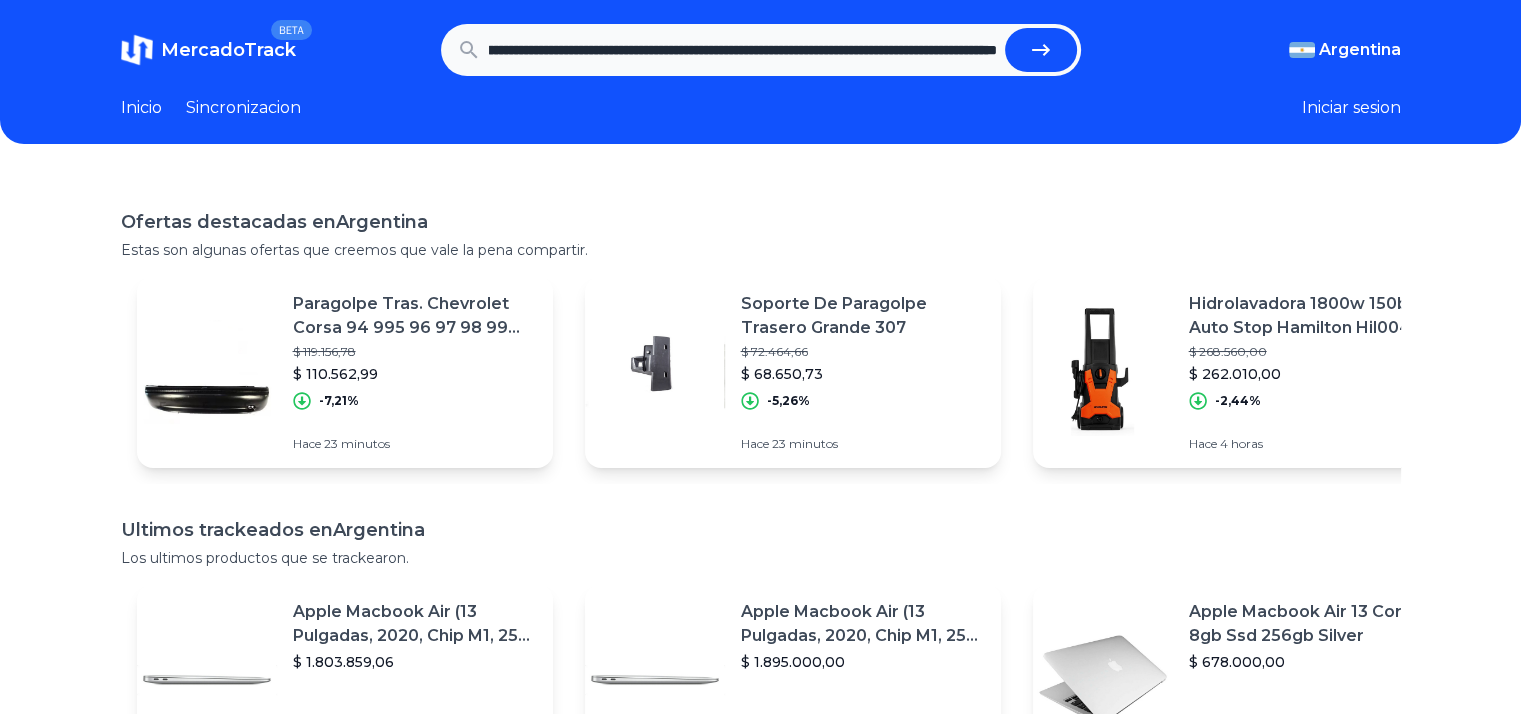 click at bounding box center (1041, 50) 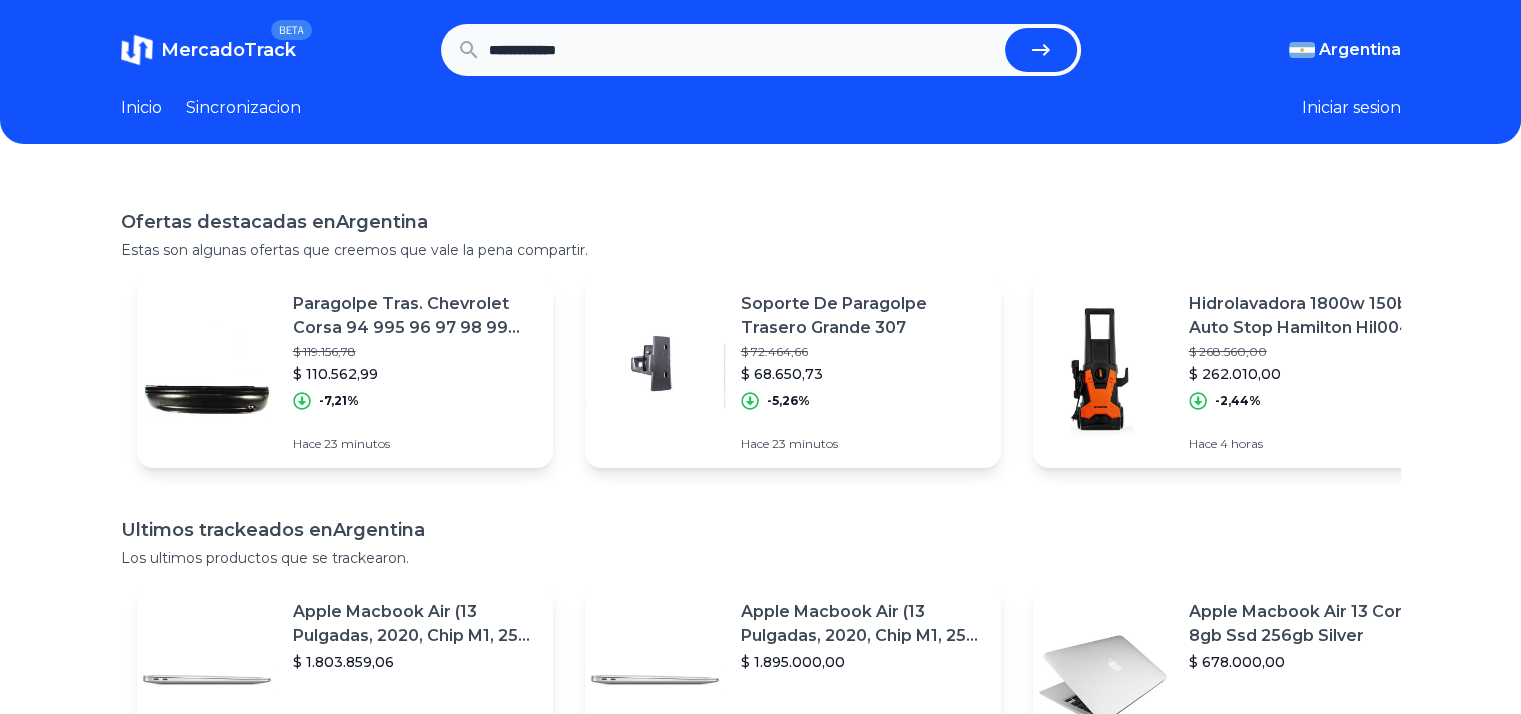 scroll, scrollTop: 0, scrollLeft: 0, axis: both 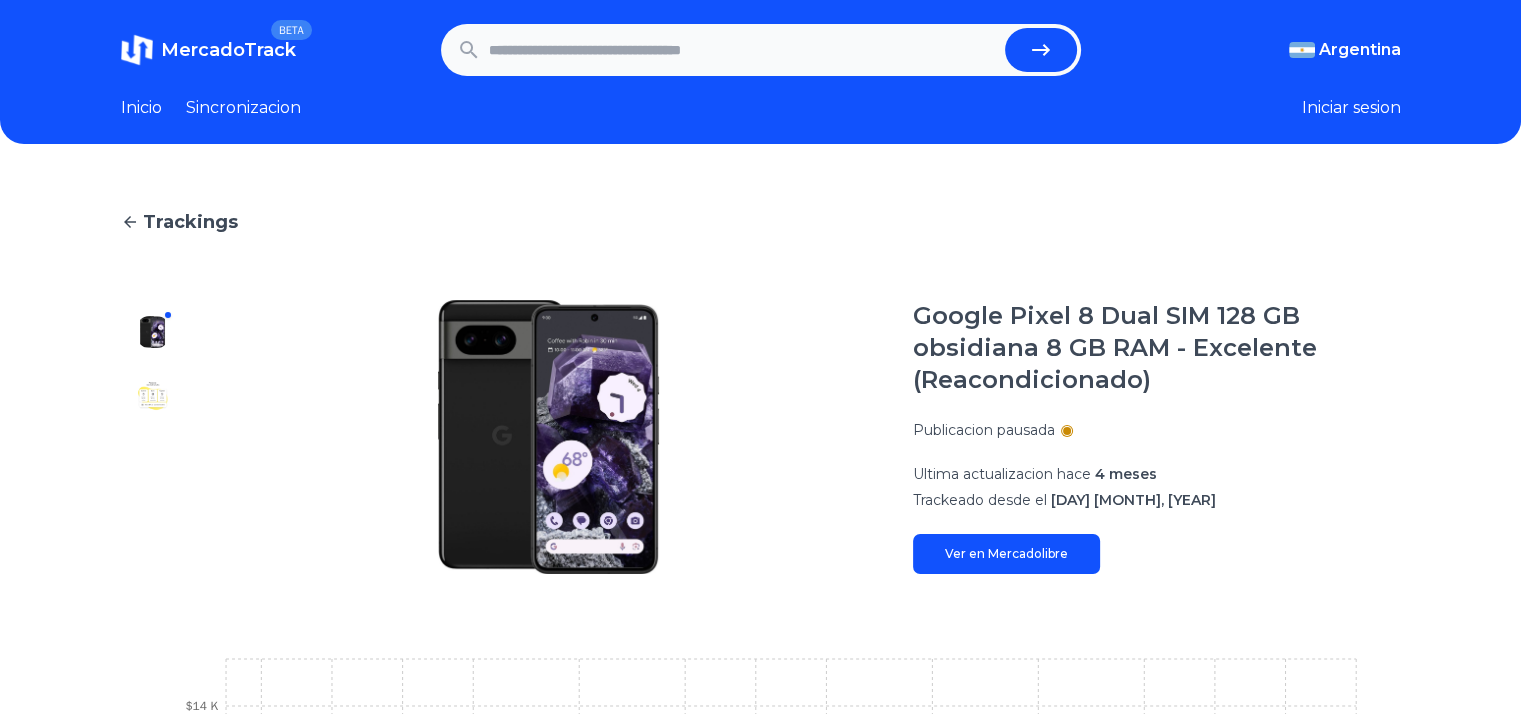 click at bounding box center (743, 50) 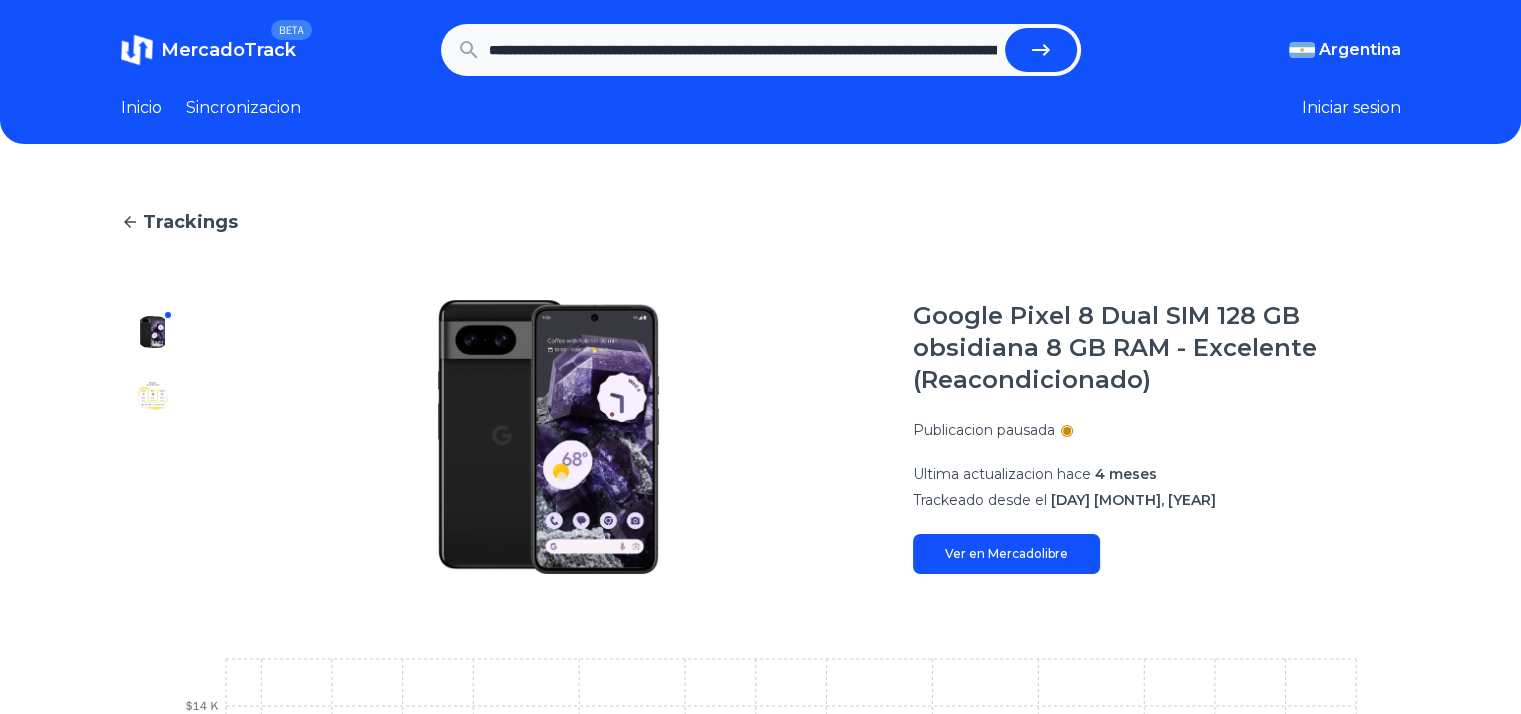 scroll, scrollTop: 0, scrollLeft: 894, axis: horizontal 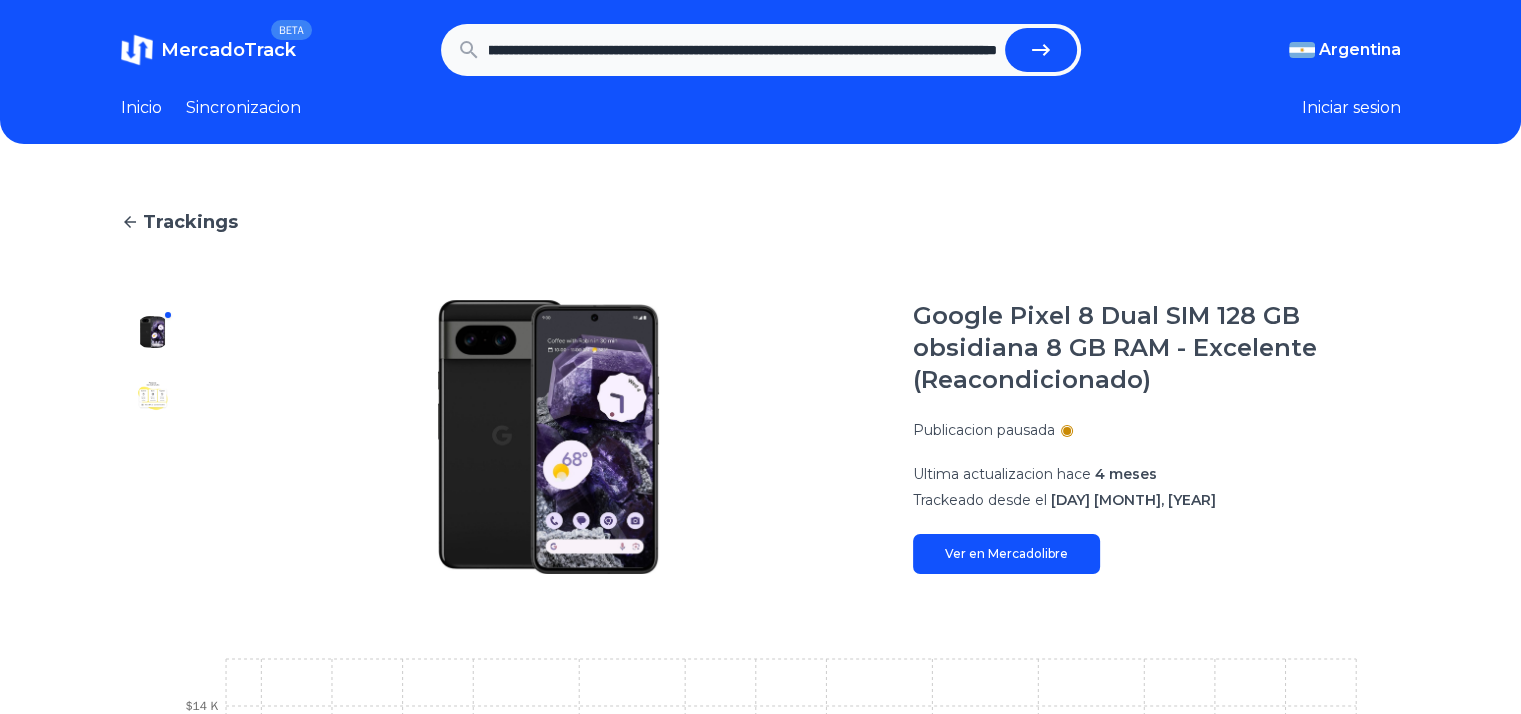 click at bounding box center [1041, 50] 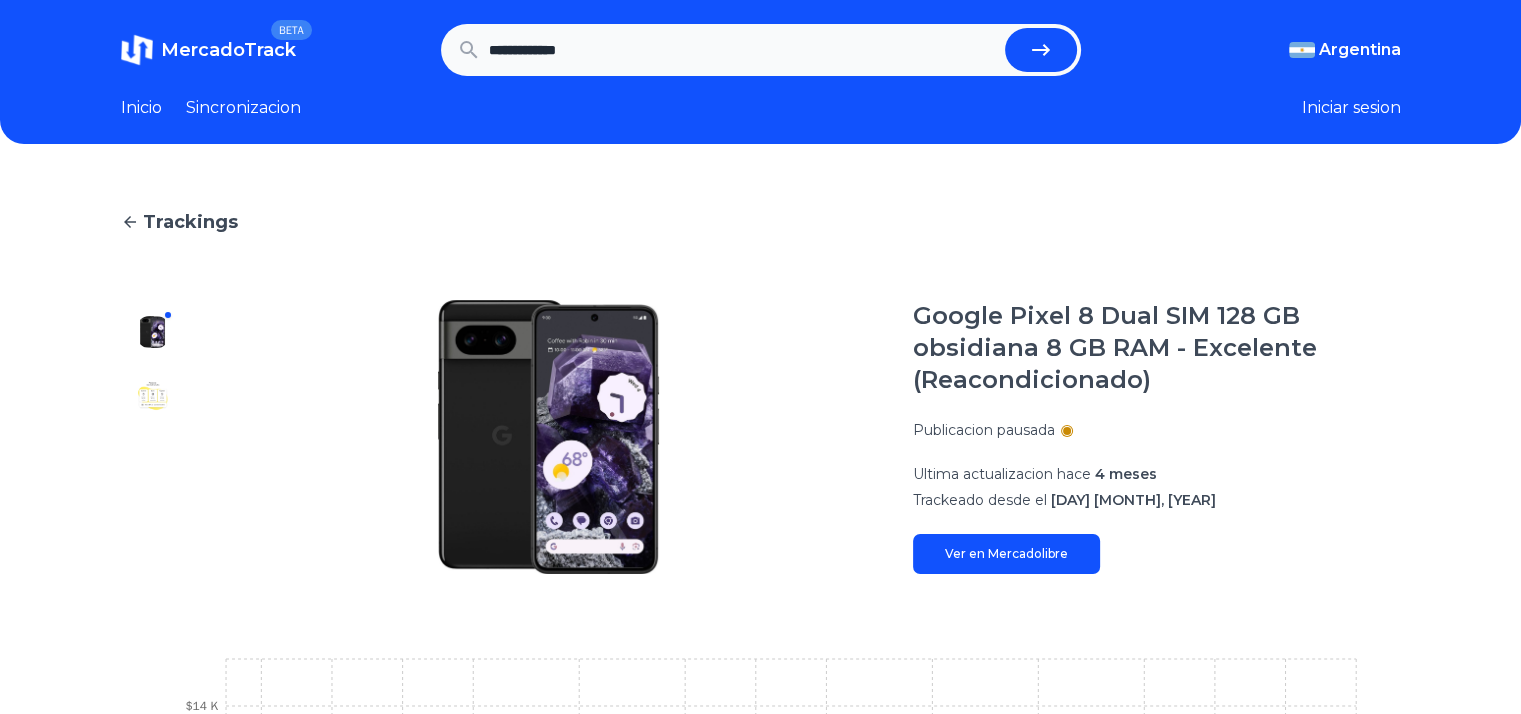 scroll, scrollTop: 0, scrollLeft: 0, axis: both 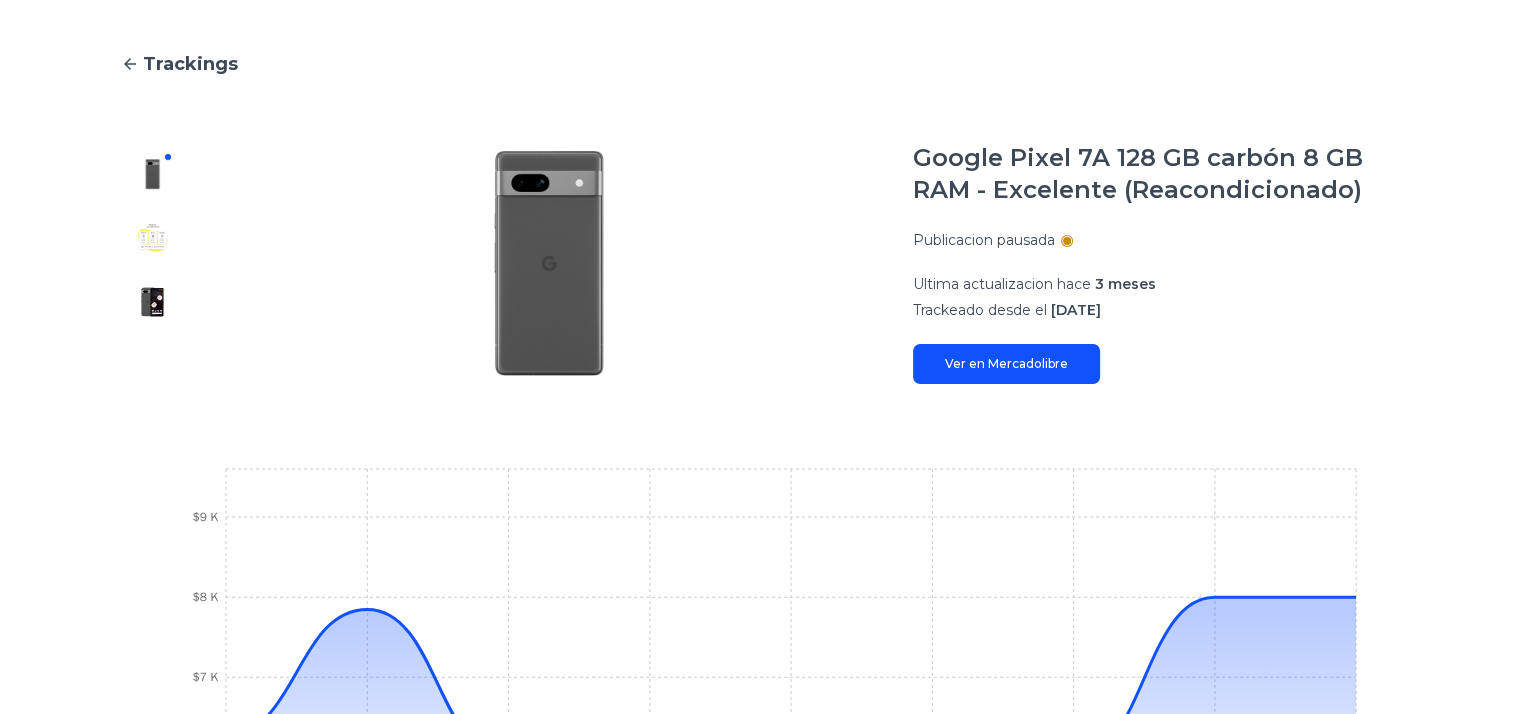 click at bounding box center [153, 302] 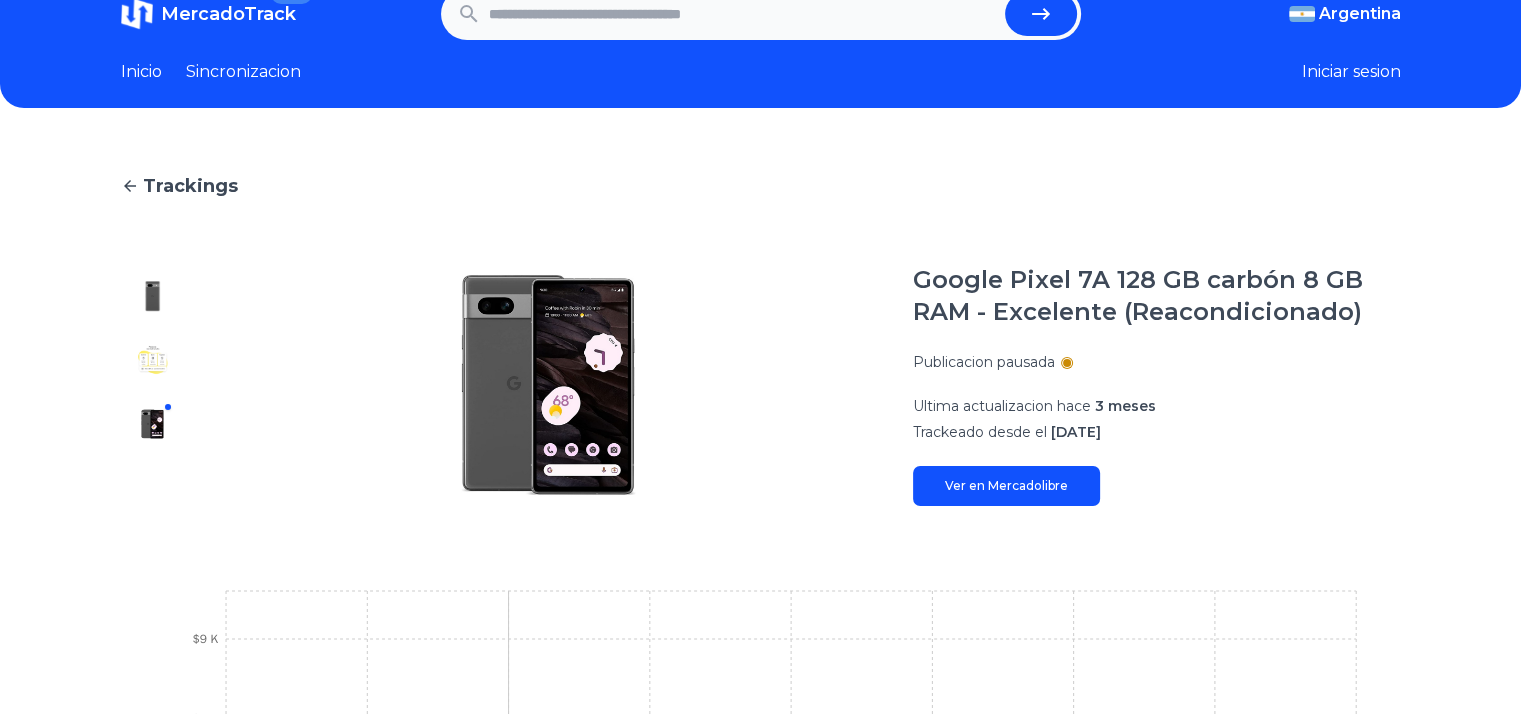 scroll, scrollTop: 0, scrollLeft: 0, axis: both 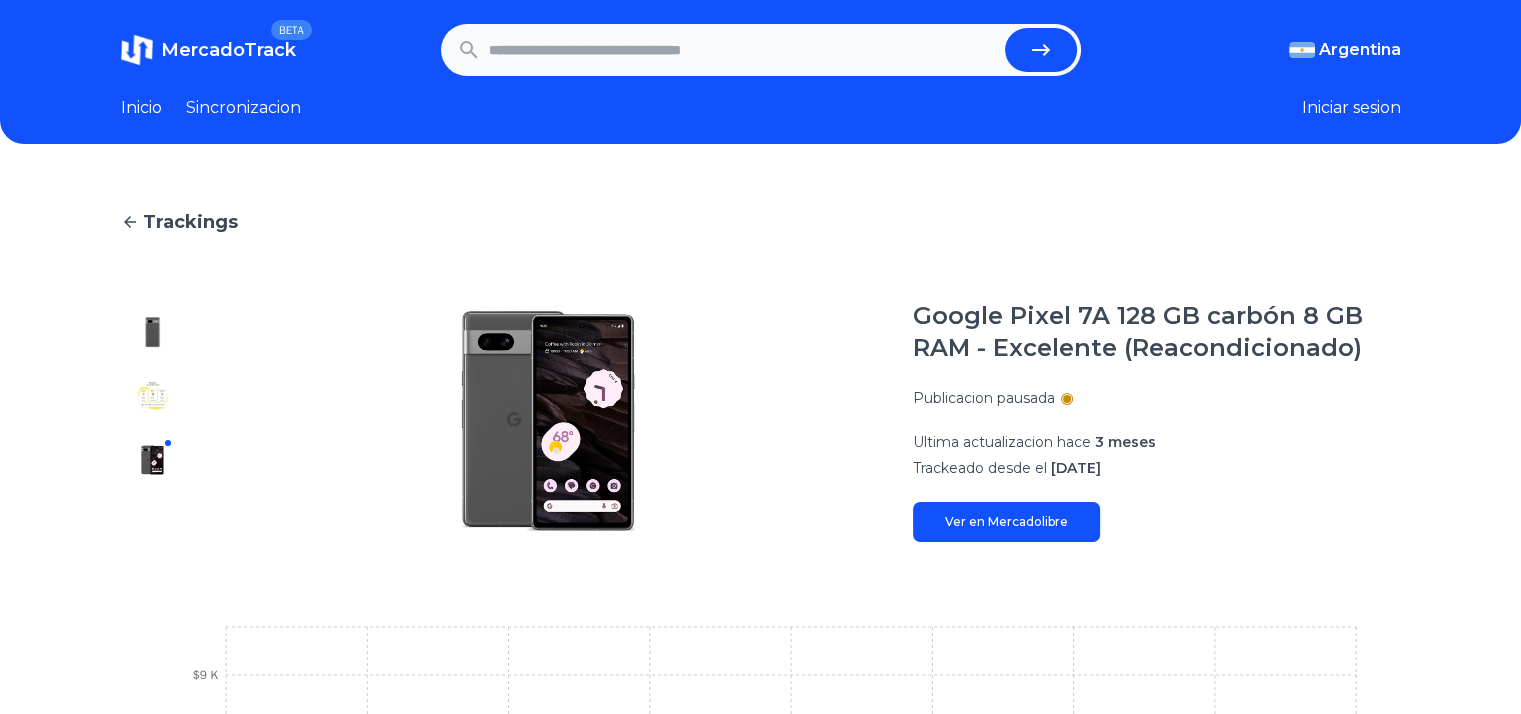 click at bounding box center [743, 50] 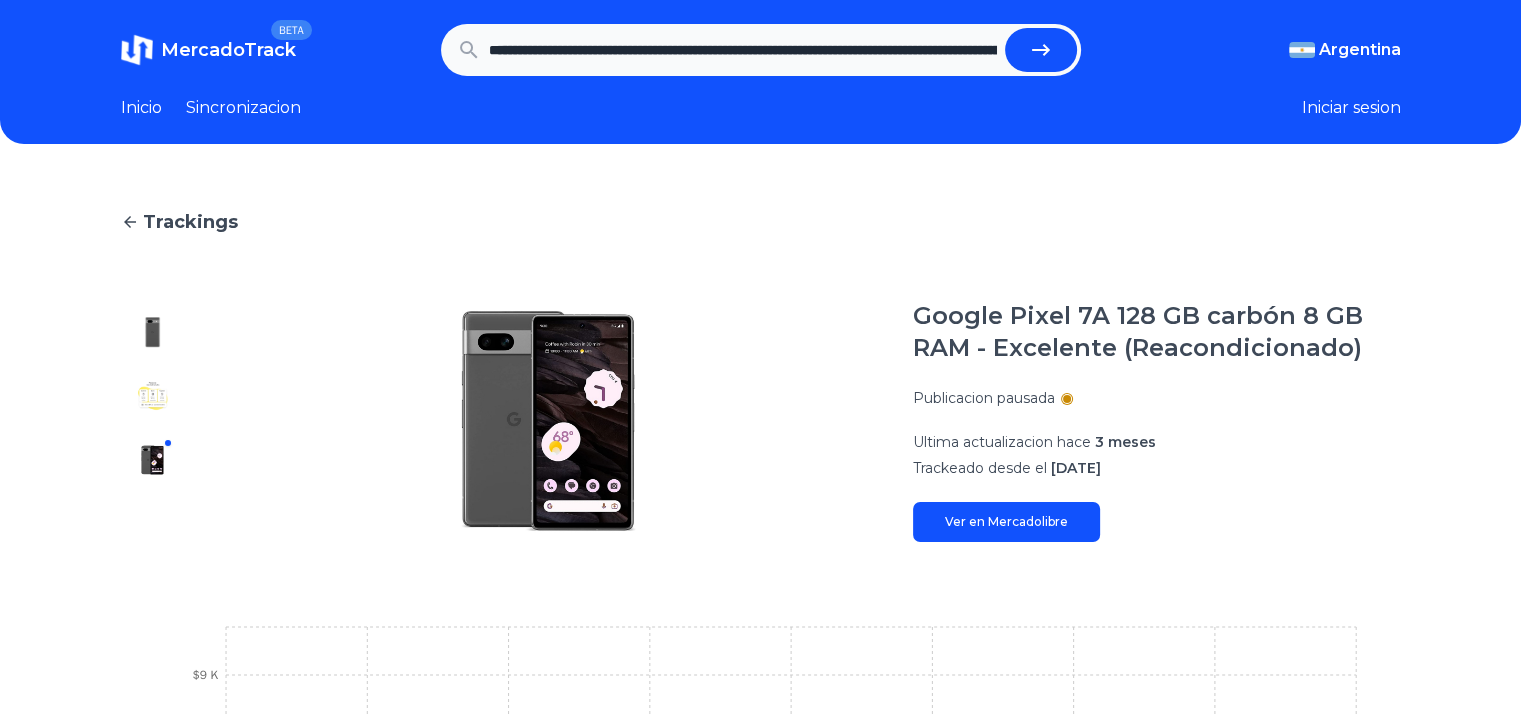 scroll, scrollTop: 0, scrollLeft: 529, axis: horizontal 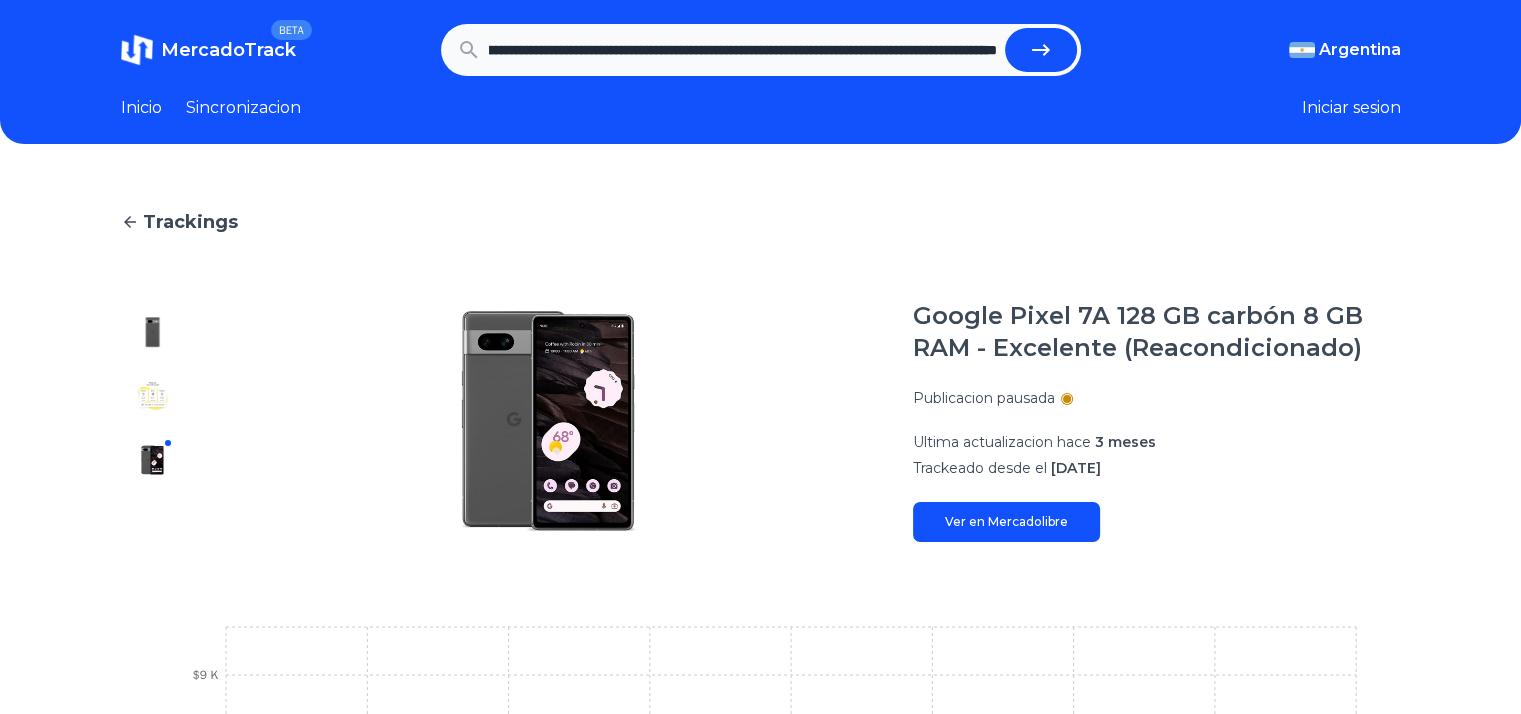 click at bounding box center (1041, 50) 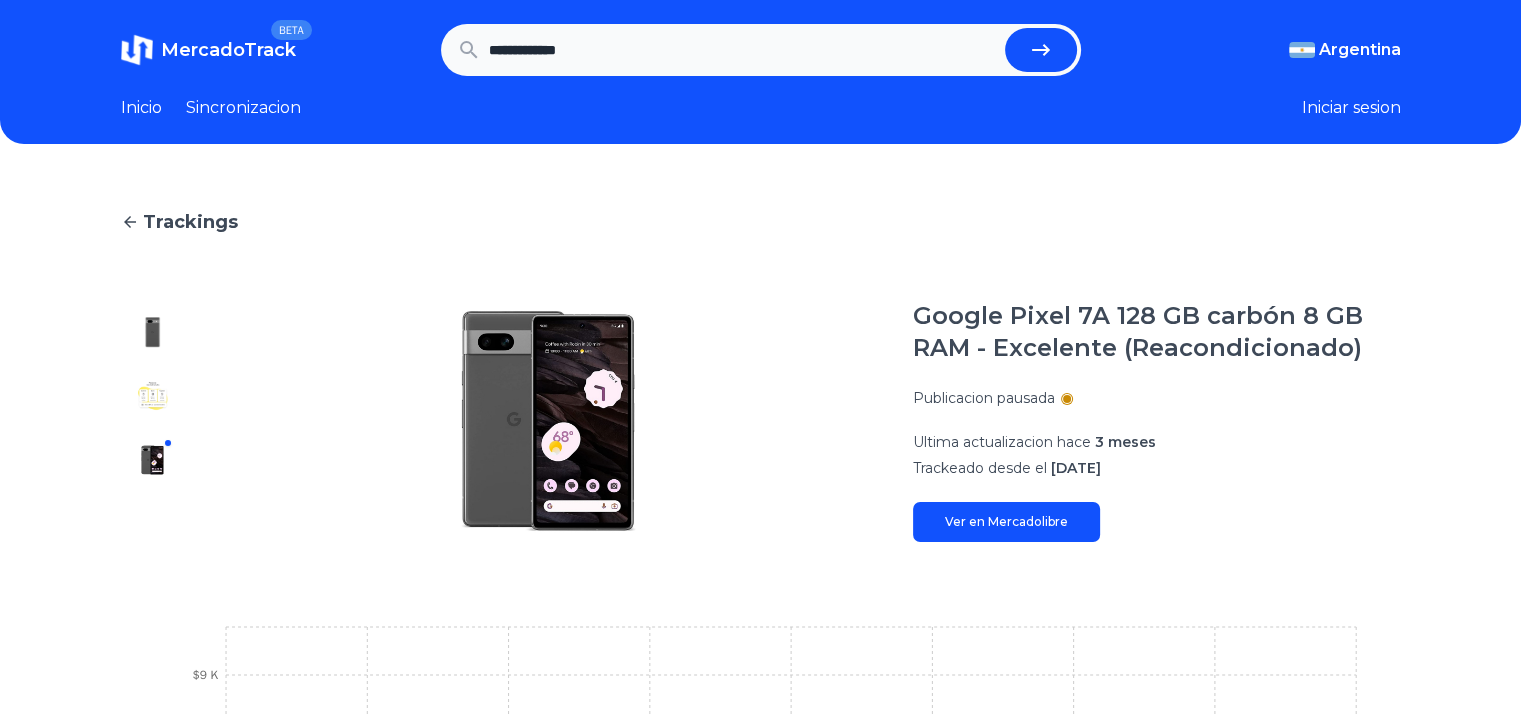 scroll, scrollTop: 0, scrollLeft: 0, axis: both 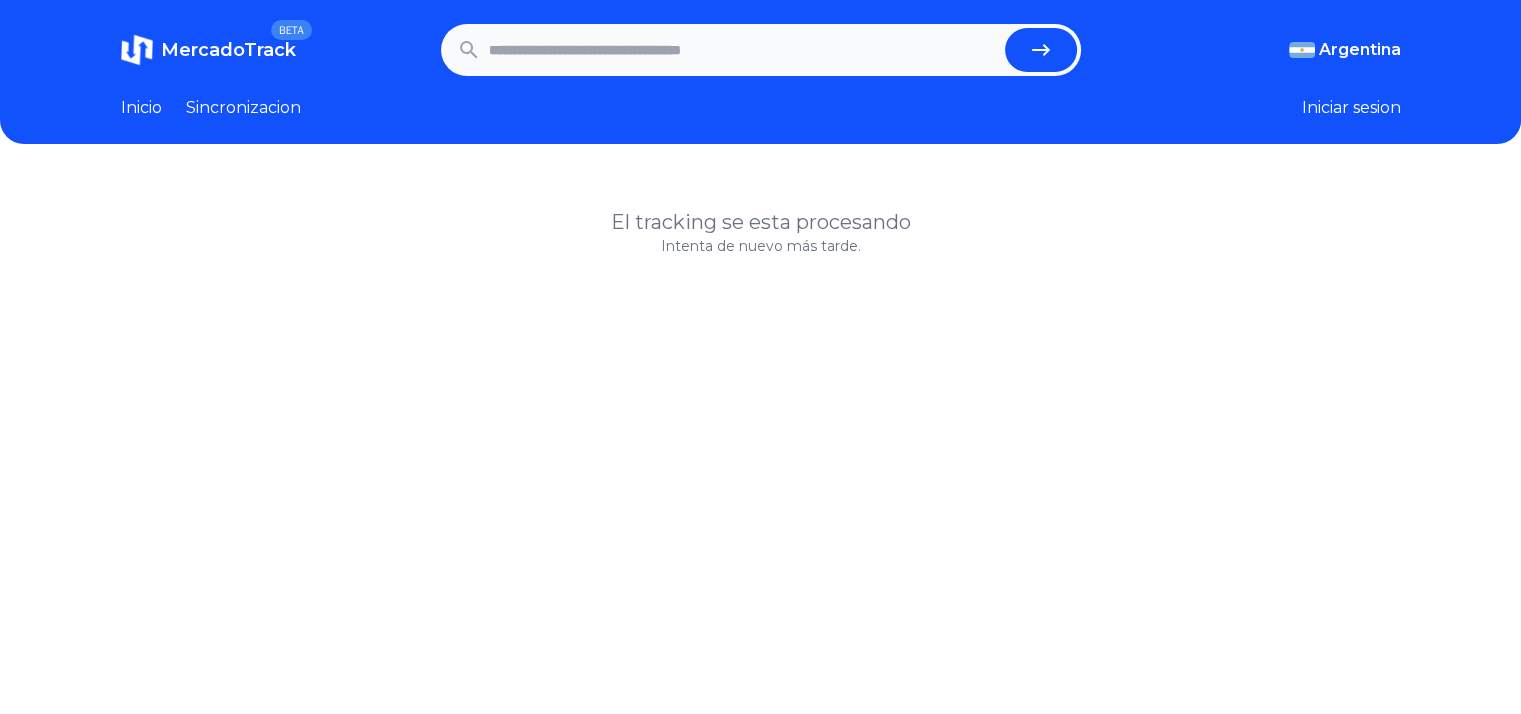 click at bounding box center (743, 50) 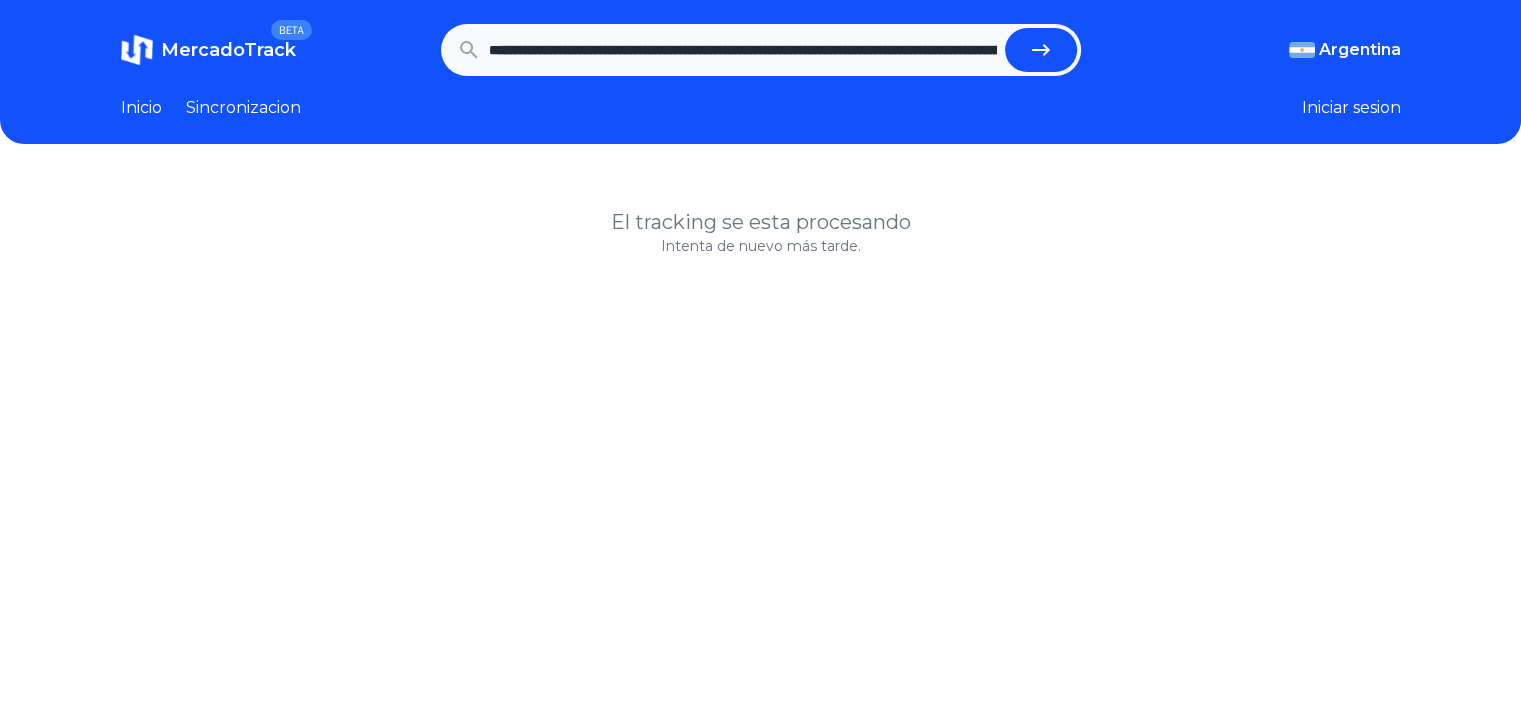 scroll, scrollTop: 0, scrollLeft: 529, axis: horizontal 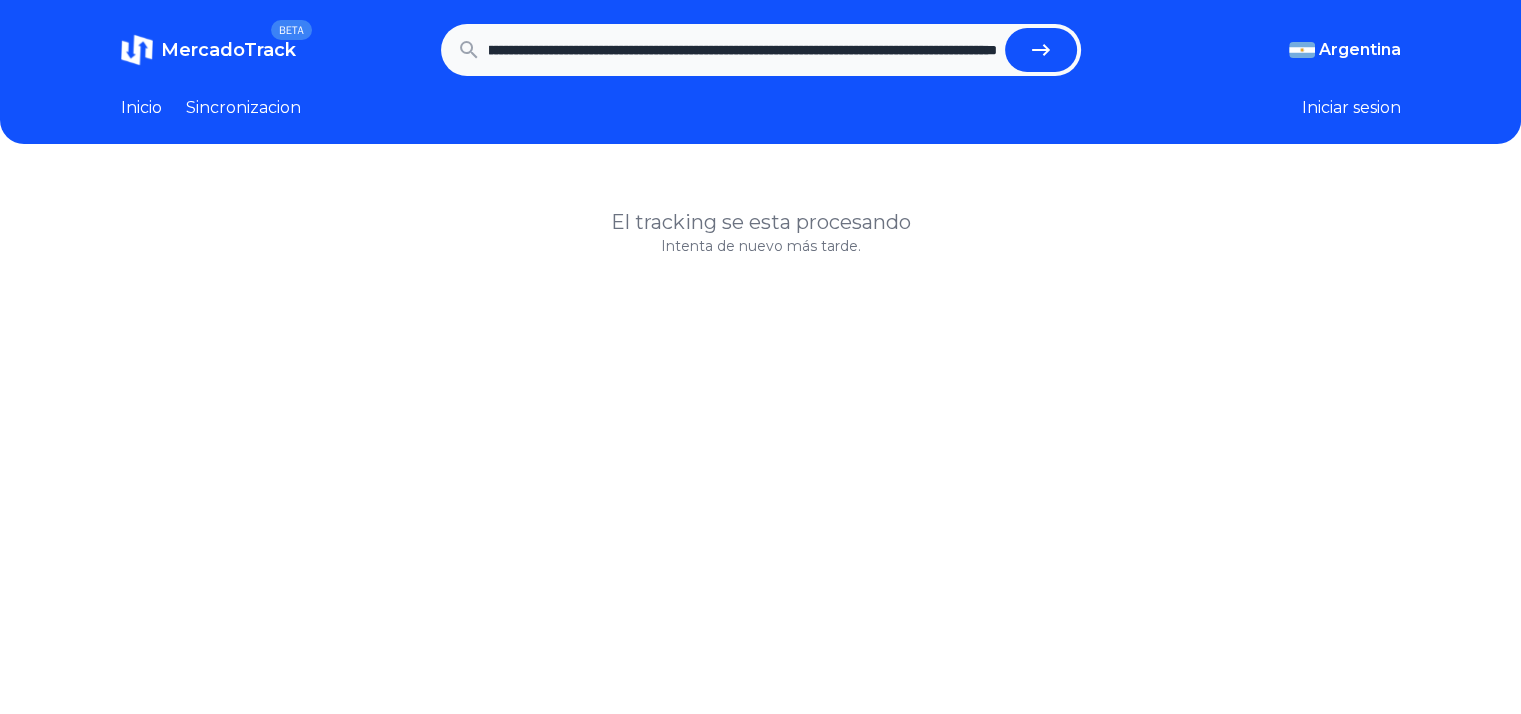 click at bounding box center (1041, 50) 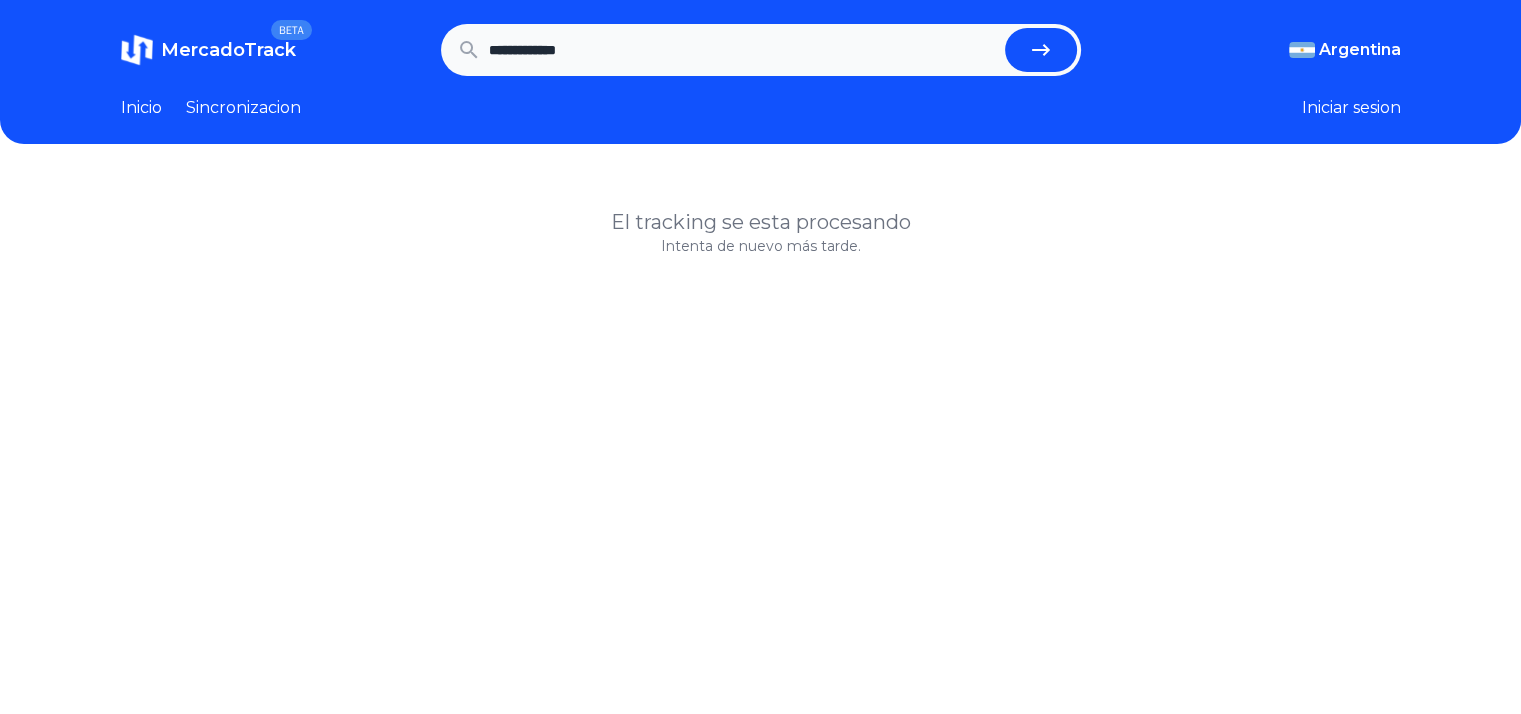 scroll, scrollTop: 0, scrollLeft: 0, axis: both 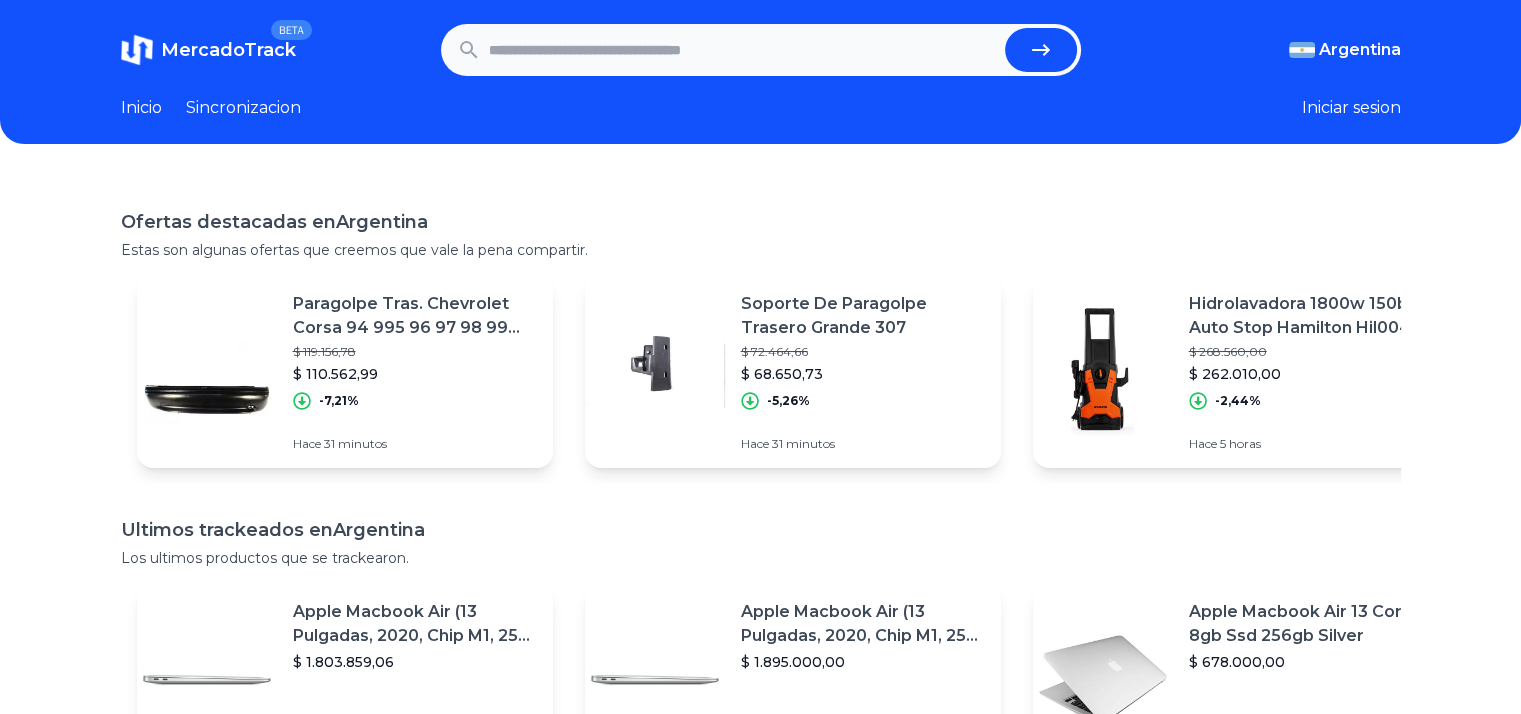 click at bounding box center [743, 50] 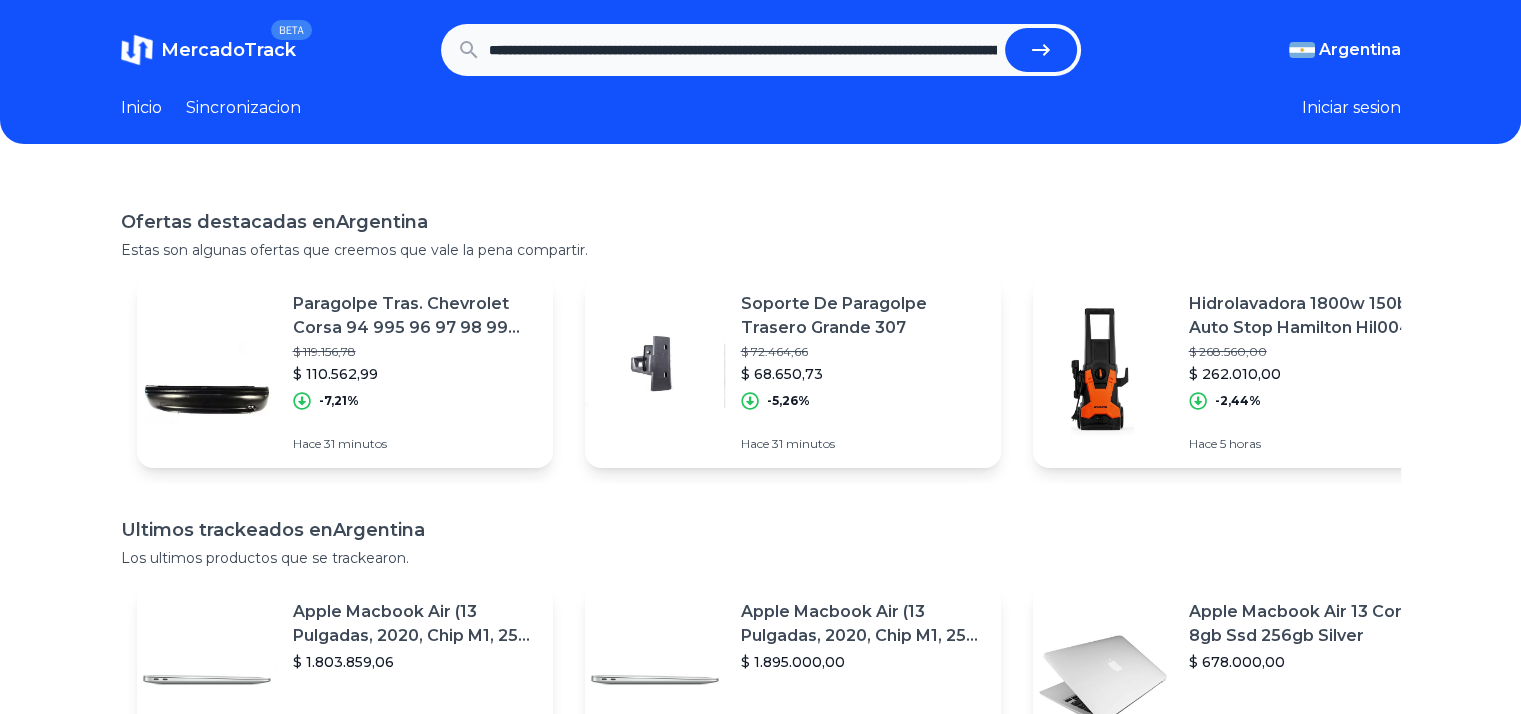 scroll, scrollTop: 0, scrollLeft: 982, axis: horizontal 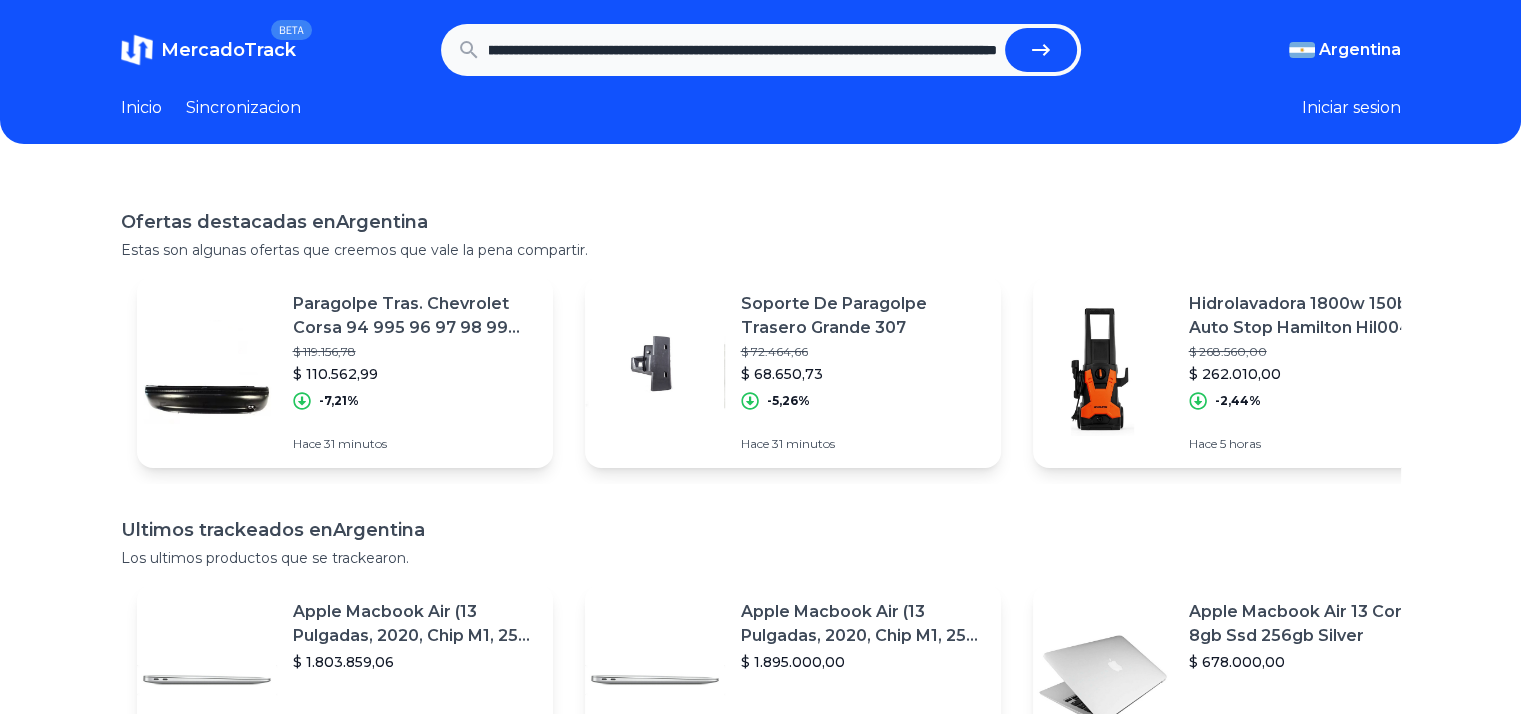 click at bounding box center [1041, 50] 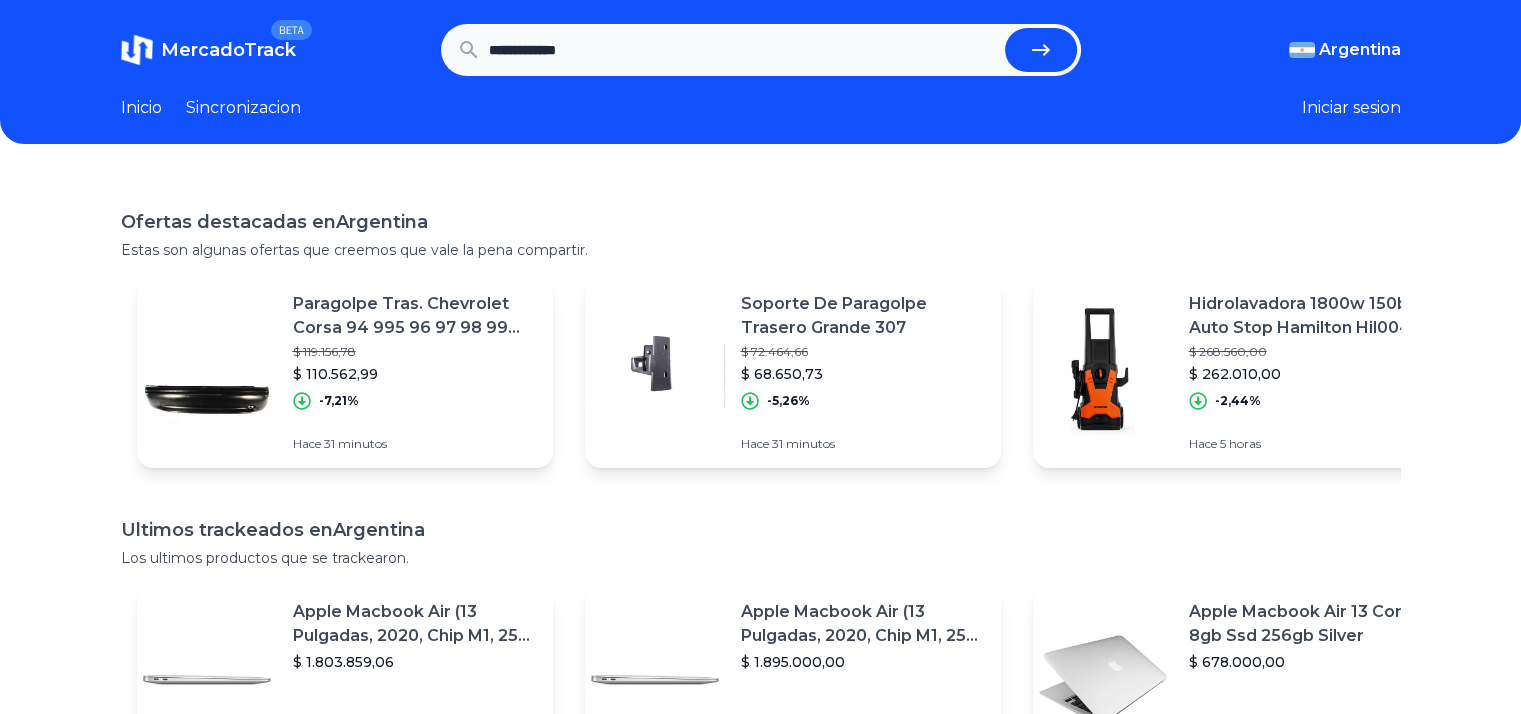 scroll, scrollTop: 0, scrollLeft: 0, axis: both 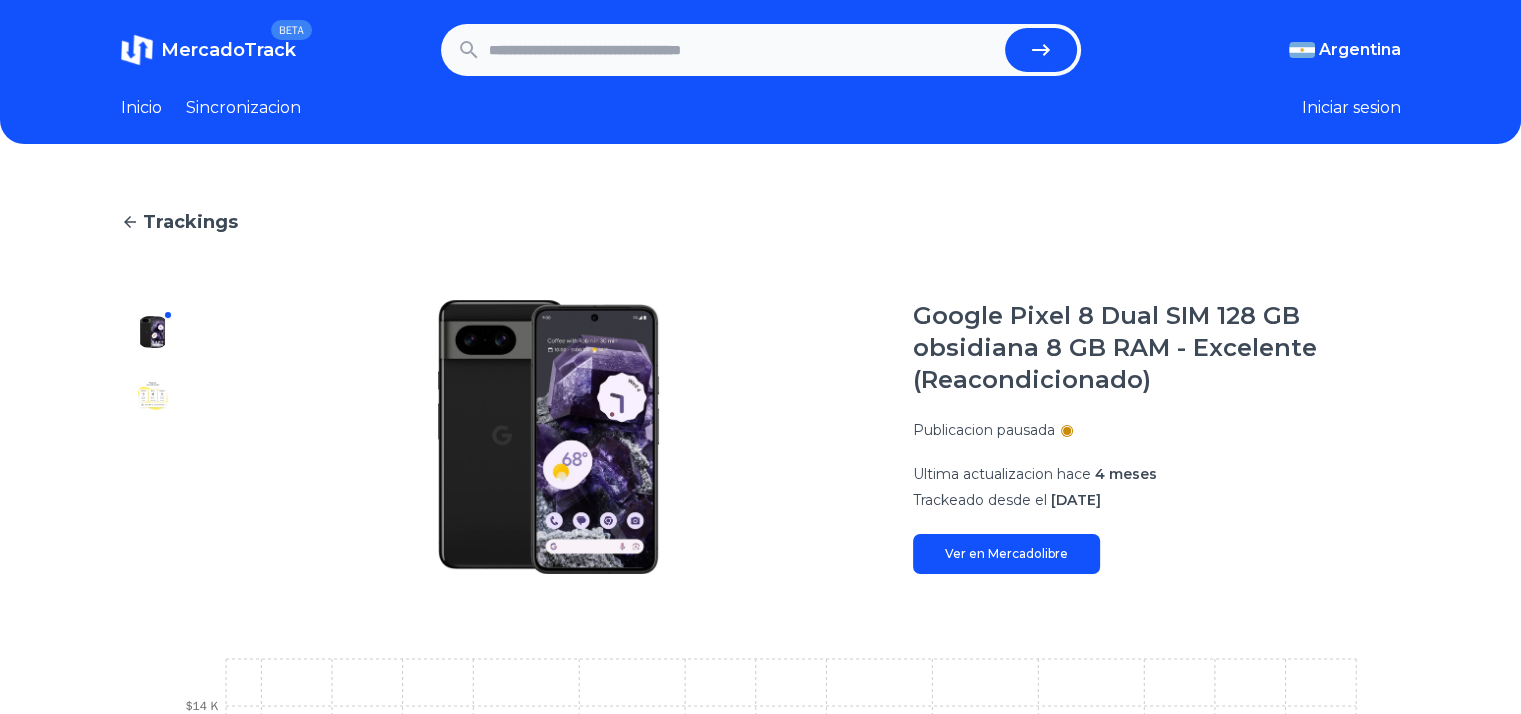 click at bounding box center (743, 50) 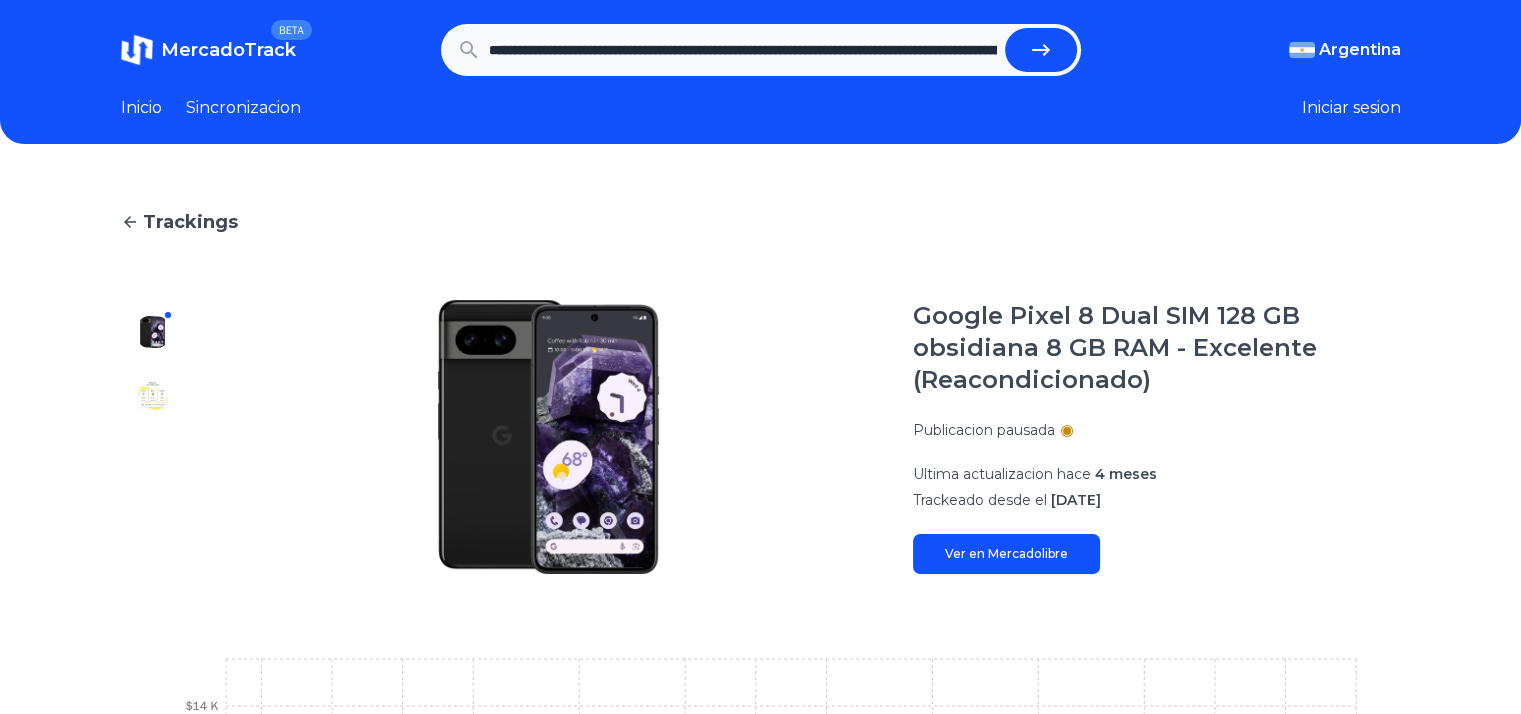 scroll, scrollTop: 0, scrollLeft: 529, axis: horizontal 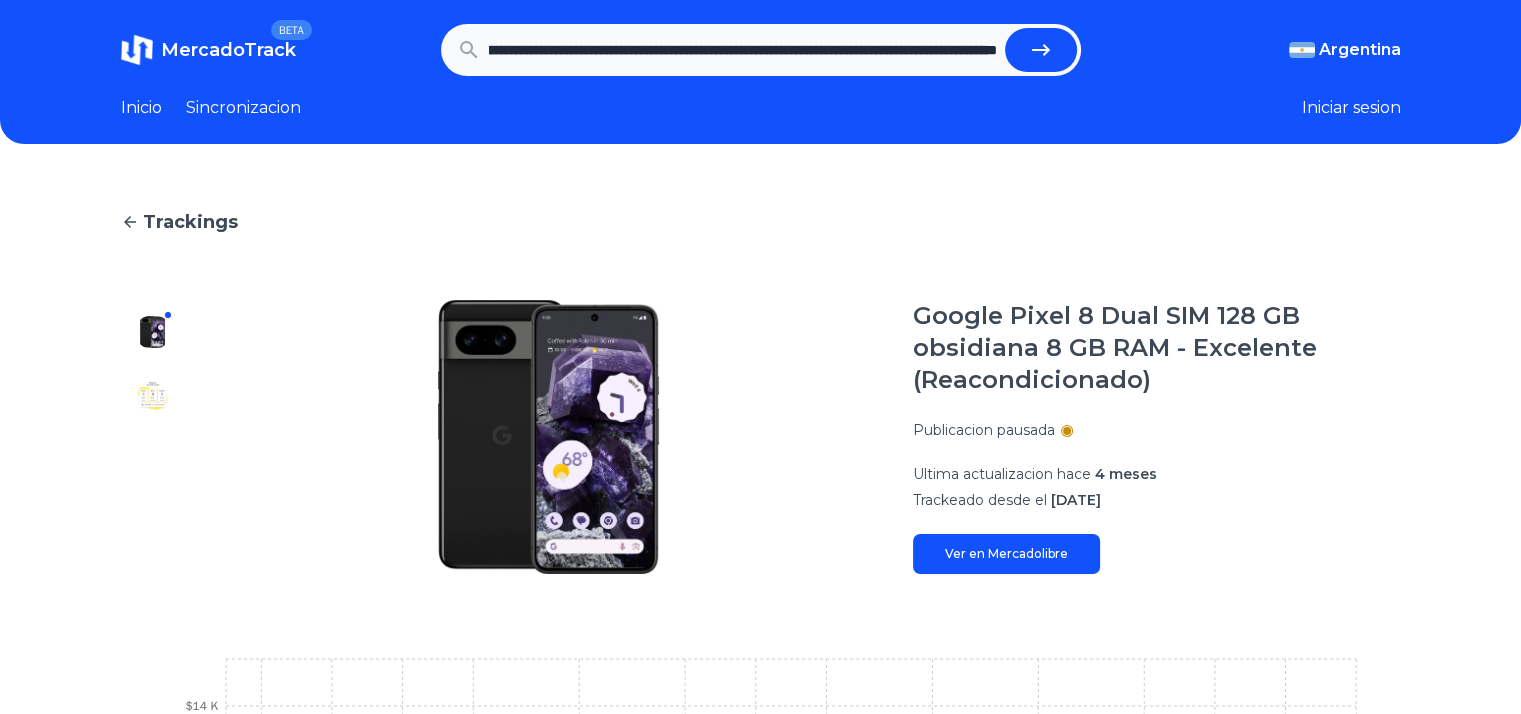 click at bounding box center (1041, 50) 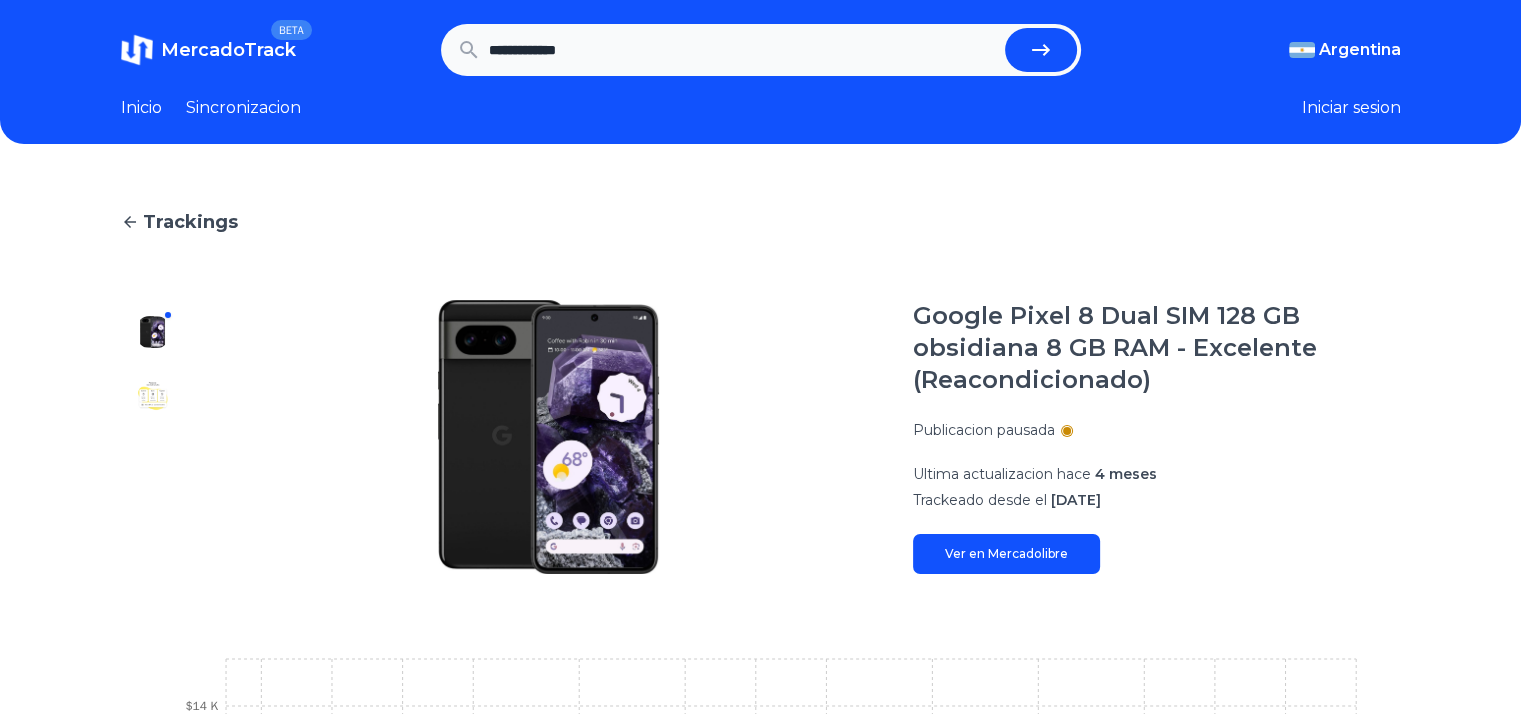 scroll, scrollTop: 0, scrollLeft: 0, axis: both 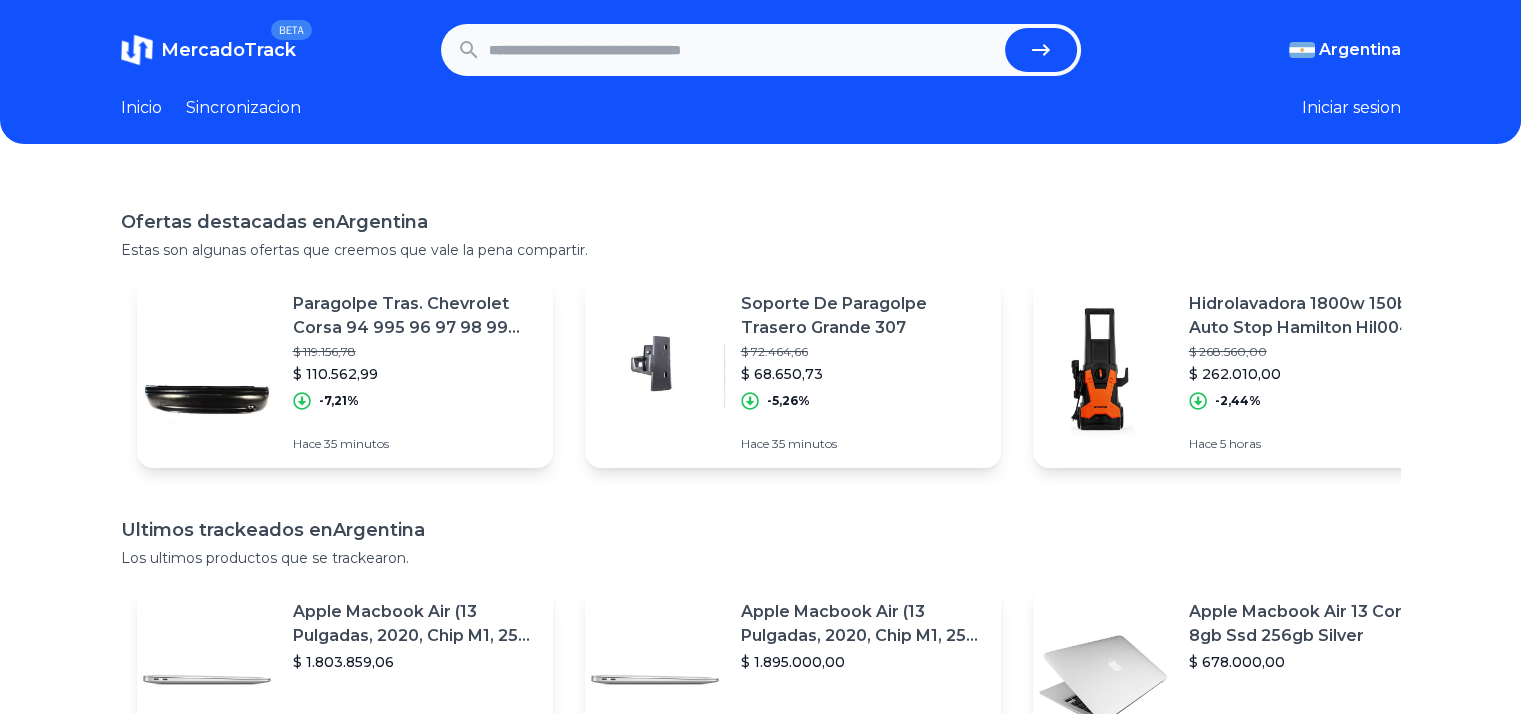 click at bounding box center (743, 50) 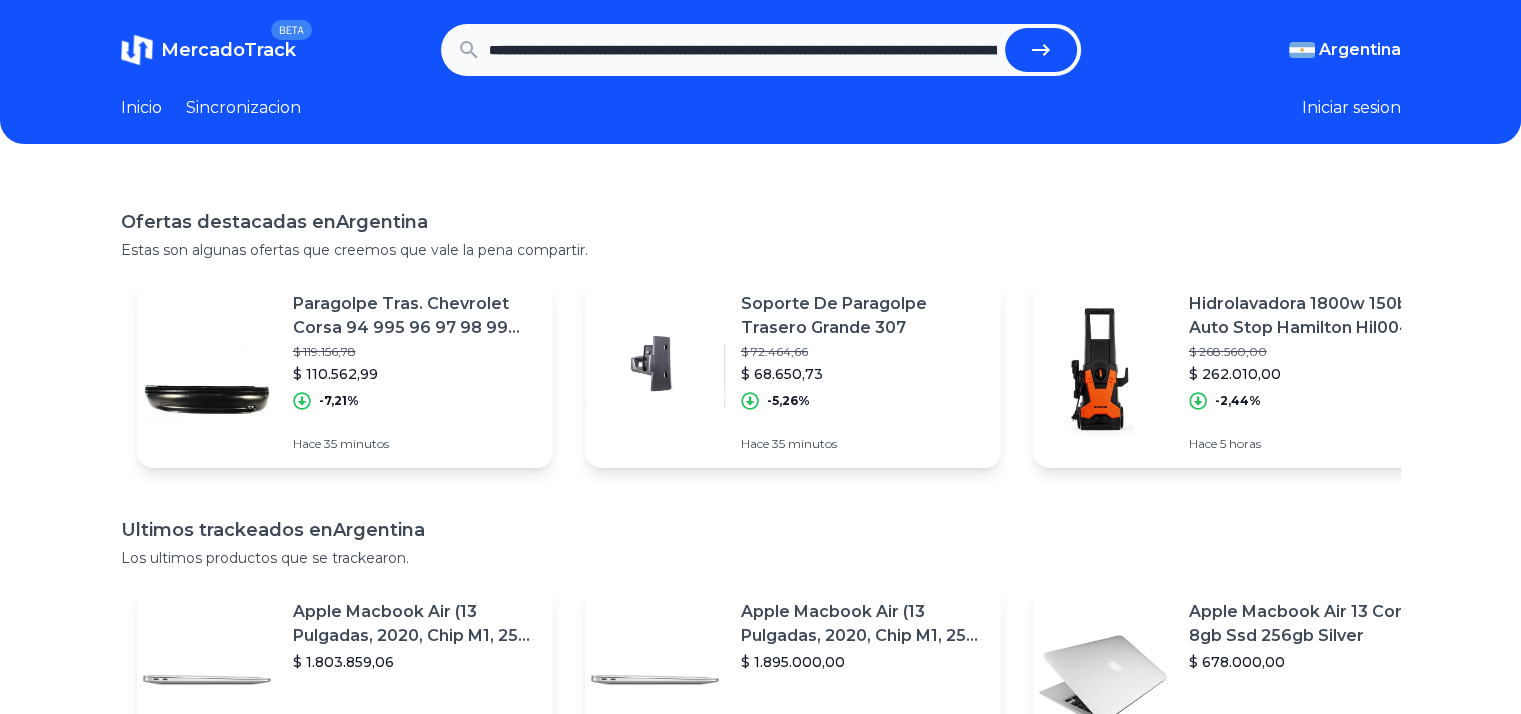 scroll, scrollTop: 0, scrollLeft: 1970, axis: horizontal 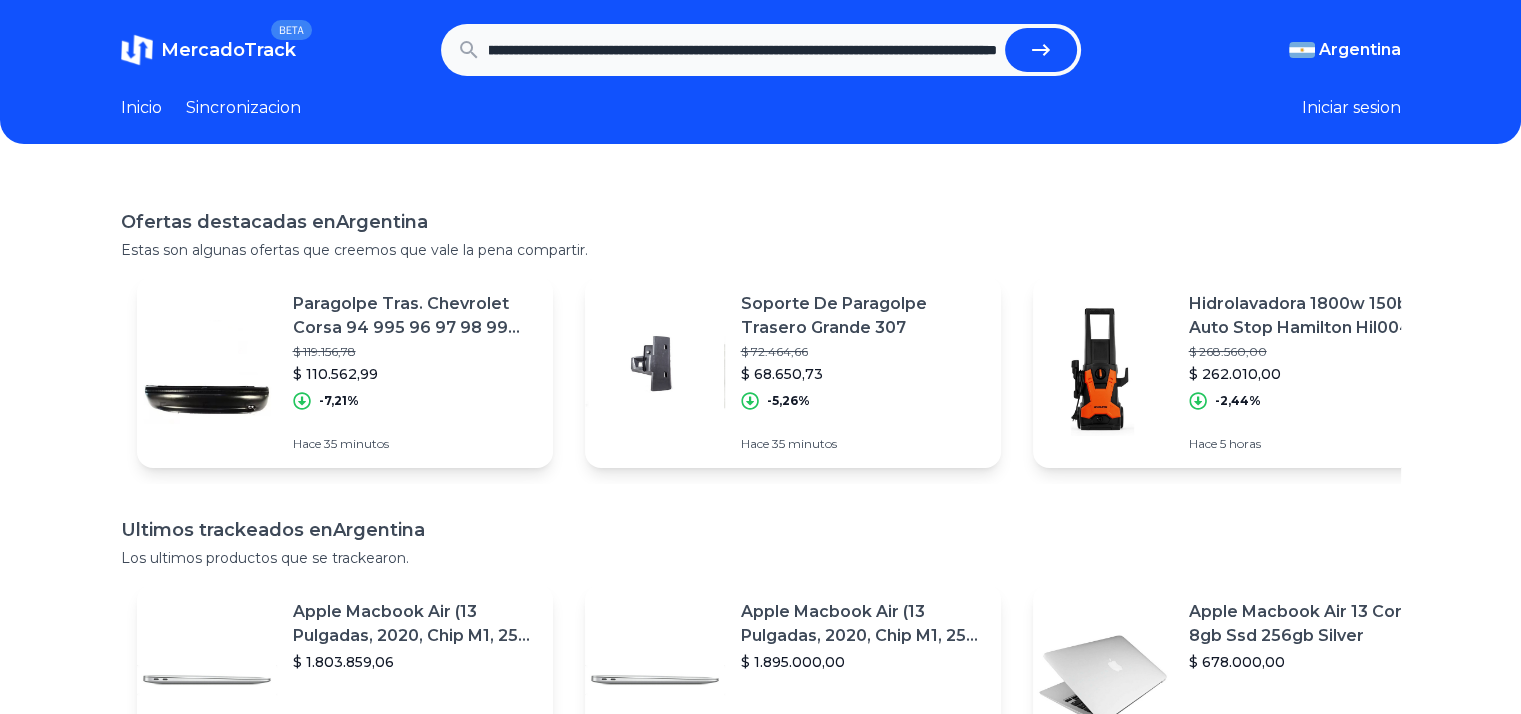 click at bounding box center (1041, 50) 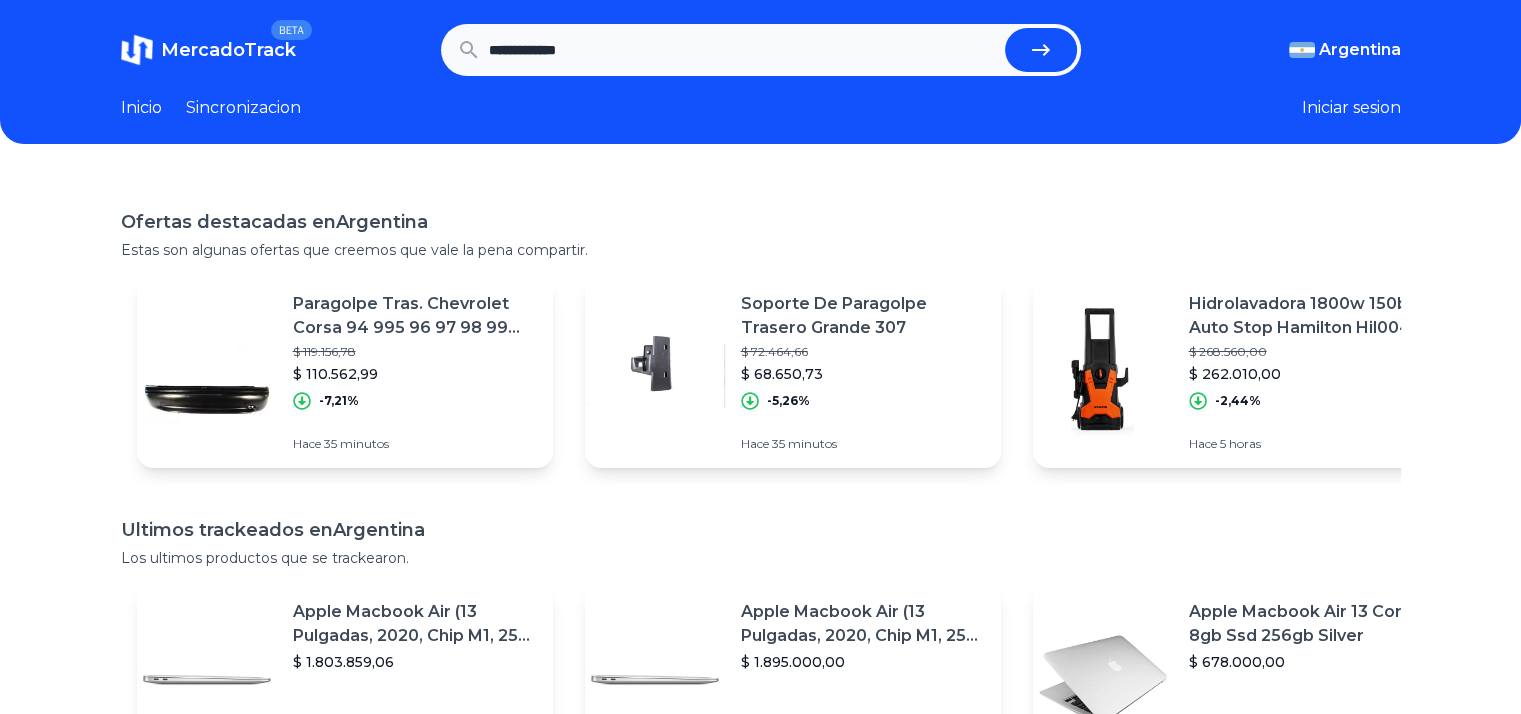 scroll, scrollTop: 0, scrollLeft: 0, axis: both 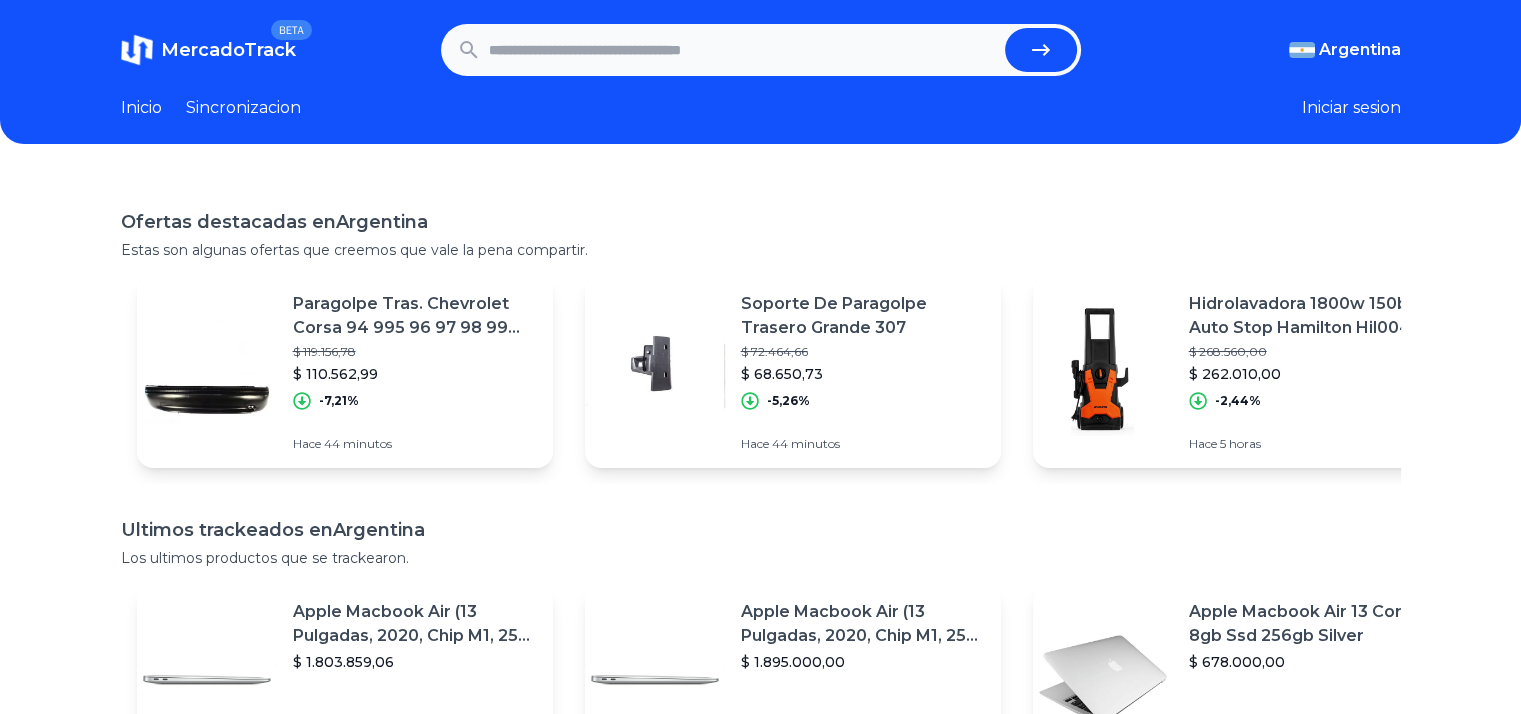 click at bounding box center [743, 50] 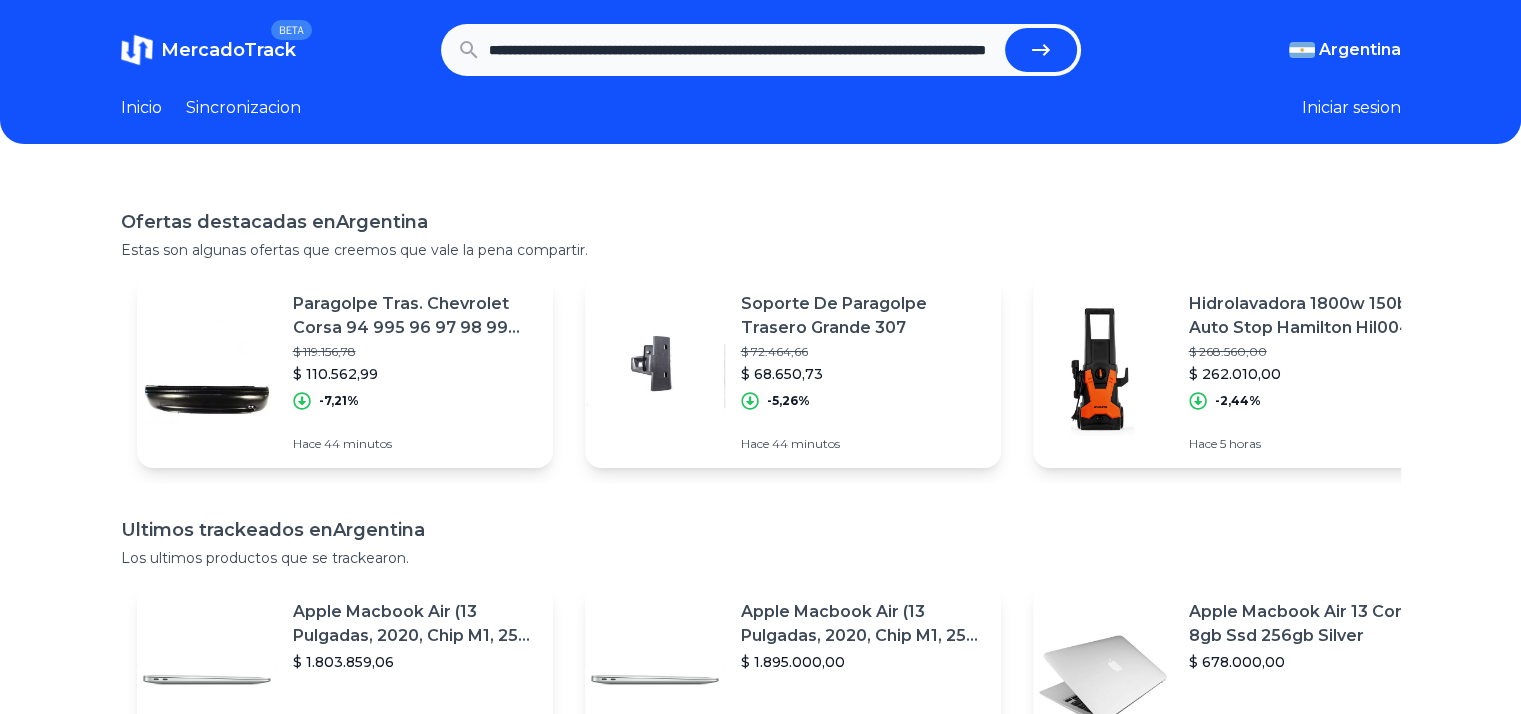 scroll, scrollTop: 0, scrollLeft: 278, axis: horizontal 